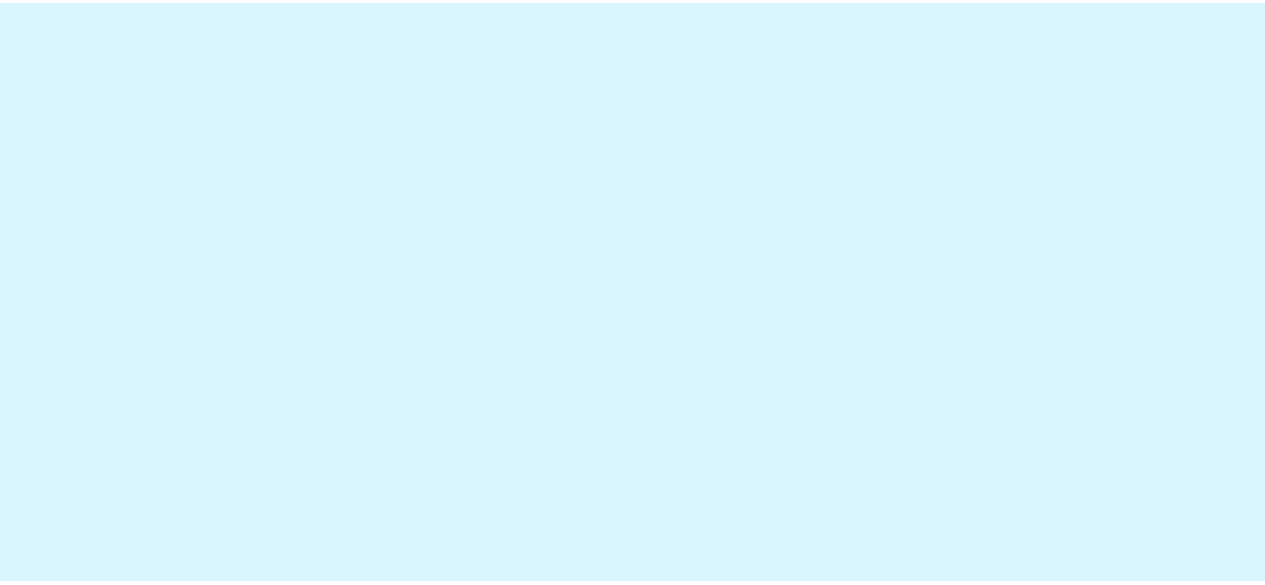 scroll, scrollTop: 0, scrollLeft: 0, axis: both 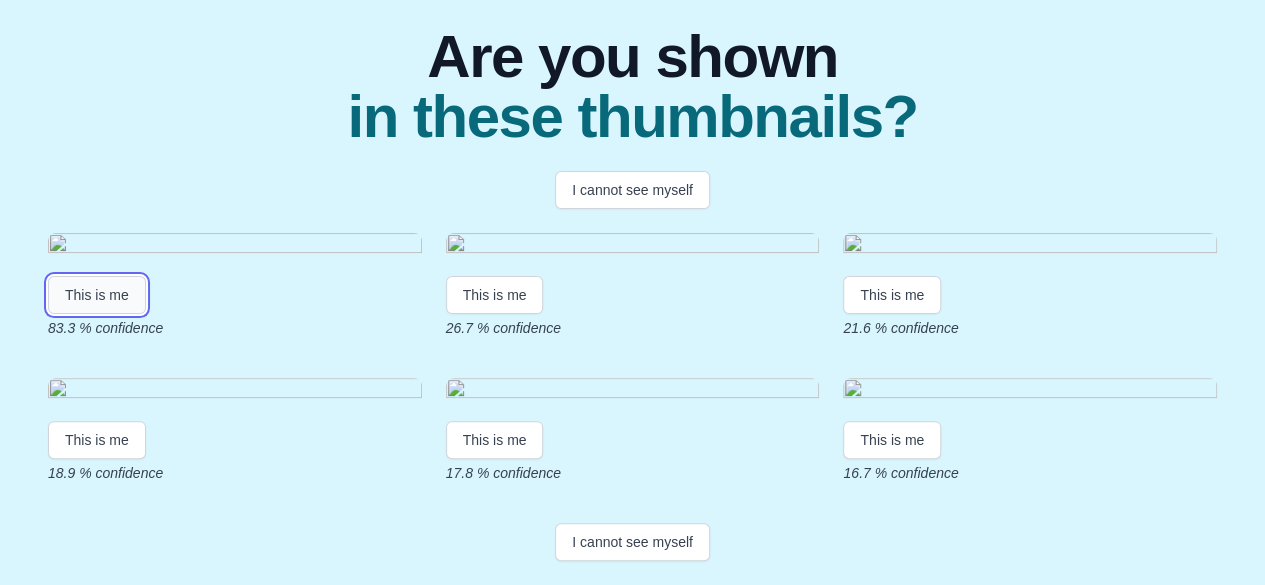 click on "This is me" at bounding box center [97, 295] 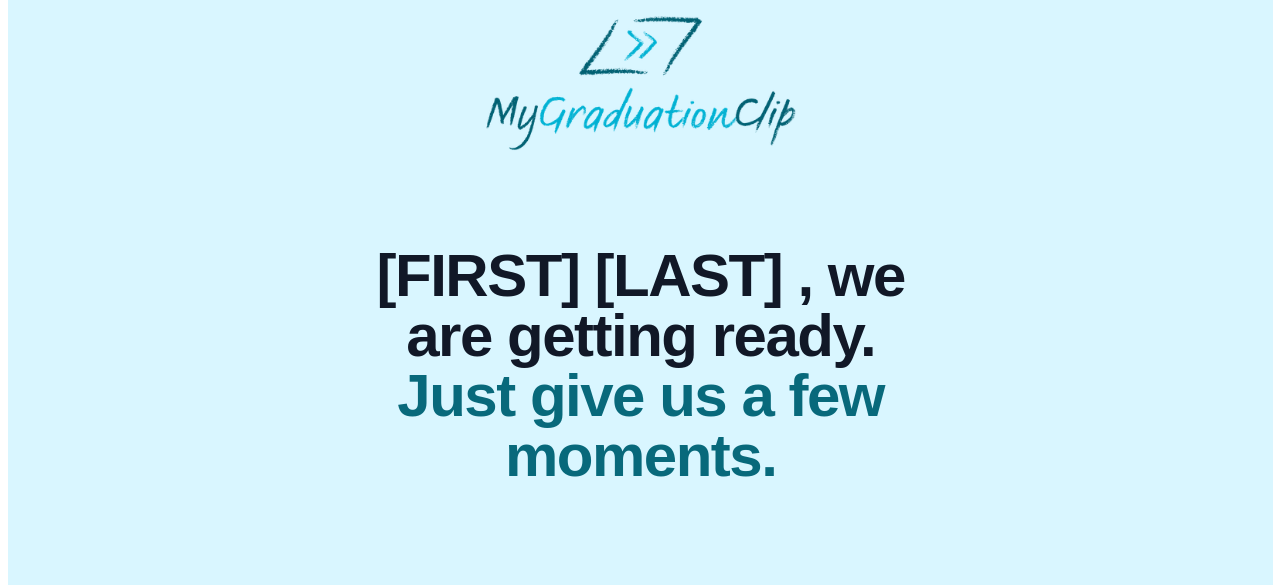 scroll, scrollTop: 0, scrollLeft: 0, axis: both 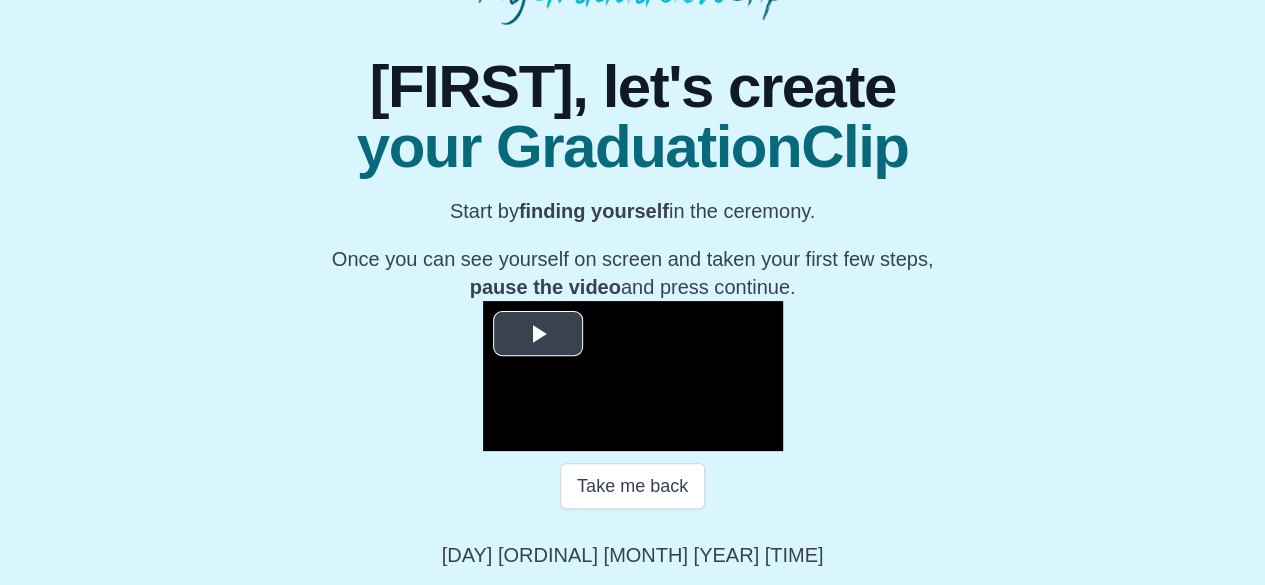 click at bounding box center (538, 334) 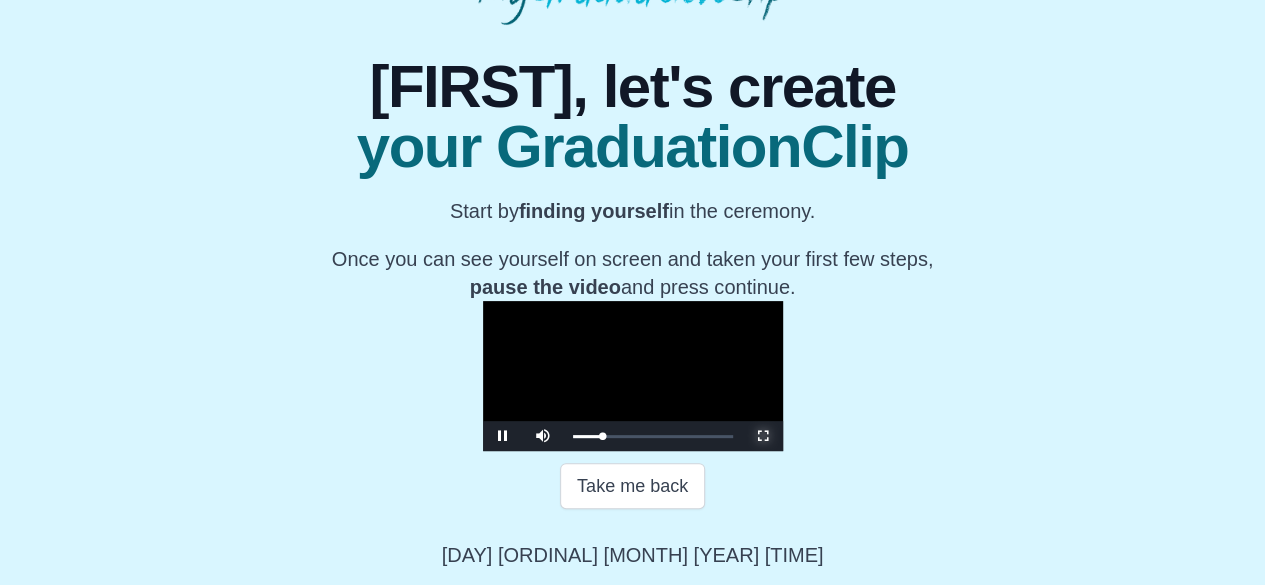 click at bounding box center [763, 436] 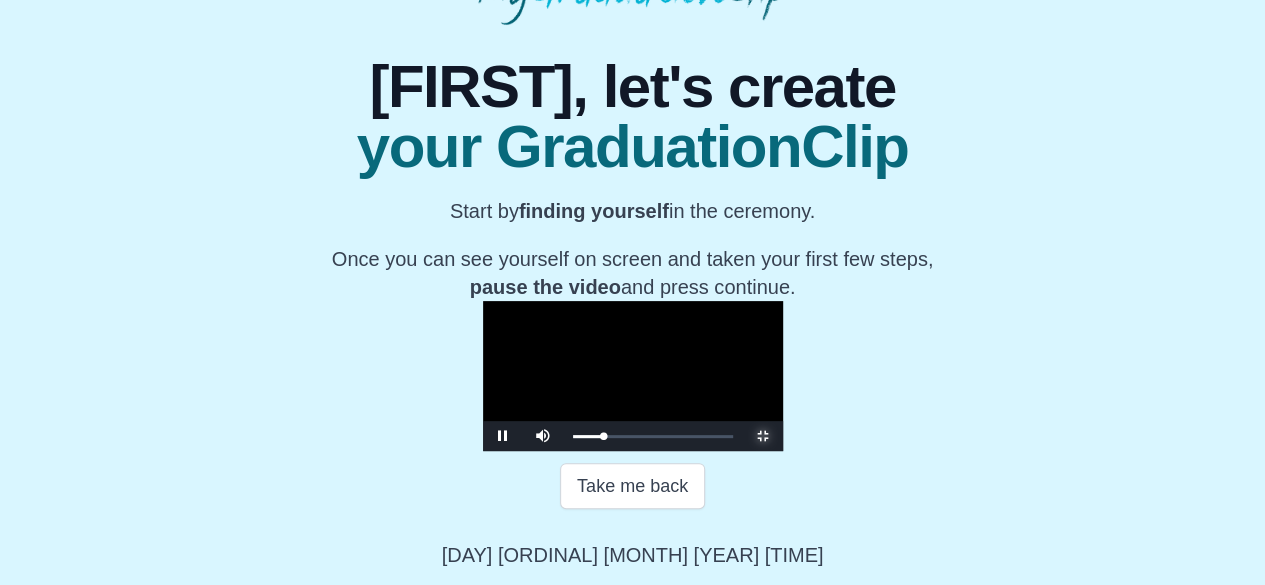 scroll, scrollTop: 0, scrollLeft: 0, axis: both 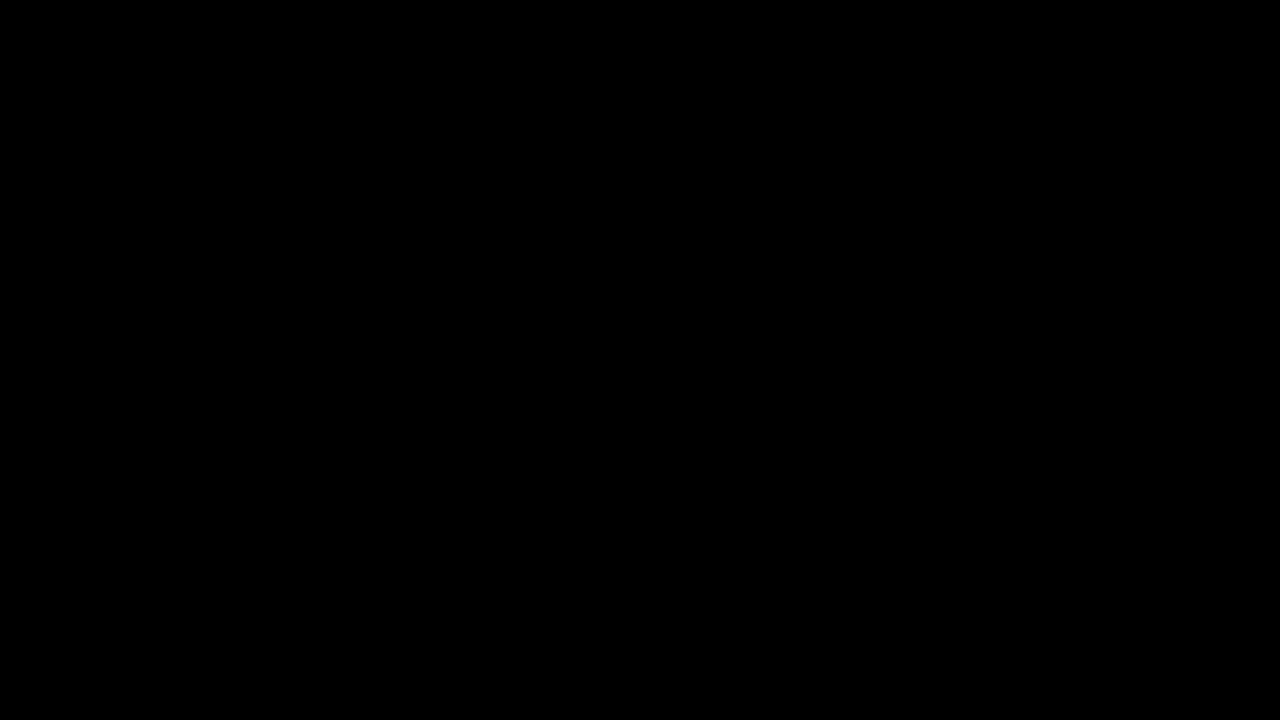 type 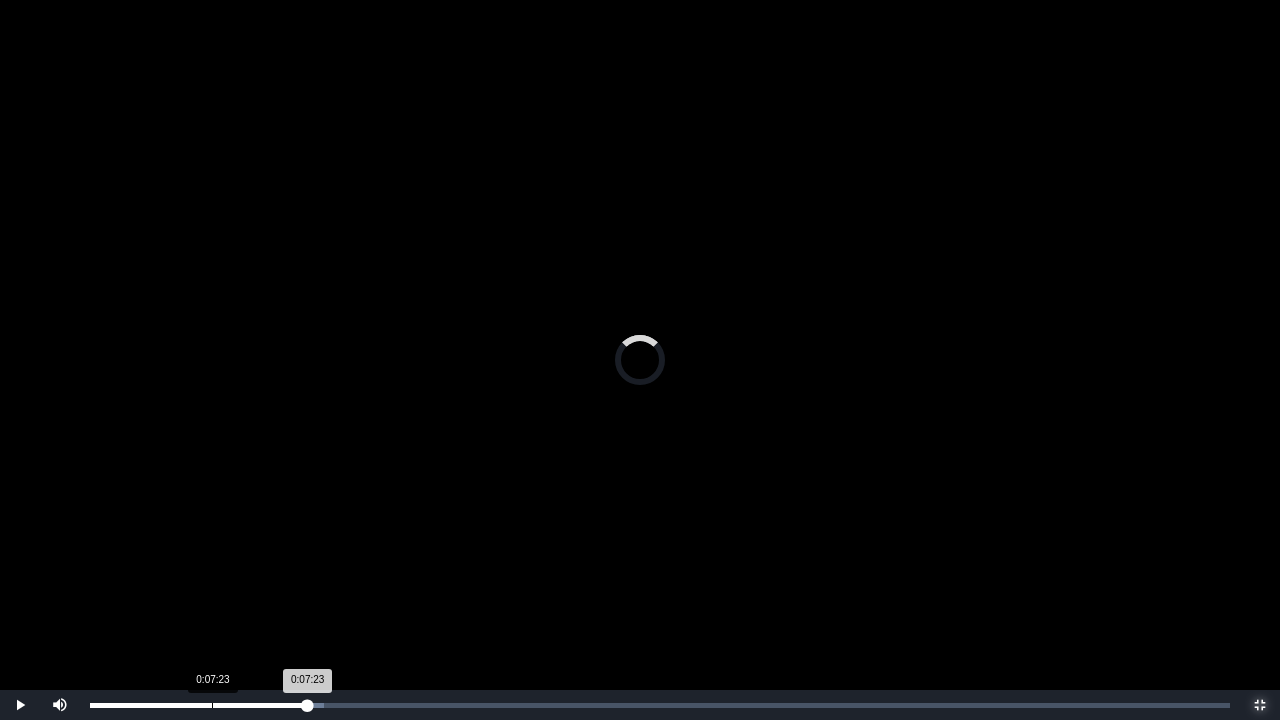 click on "Loaded : 0% 0:07:23 0:07:23 Progress : 0%" at bounding box center [660, 705] 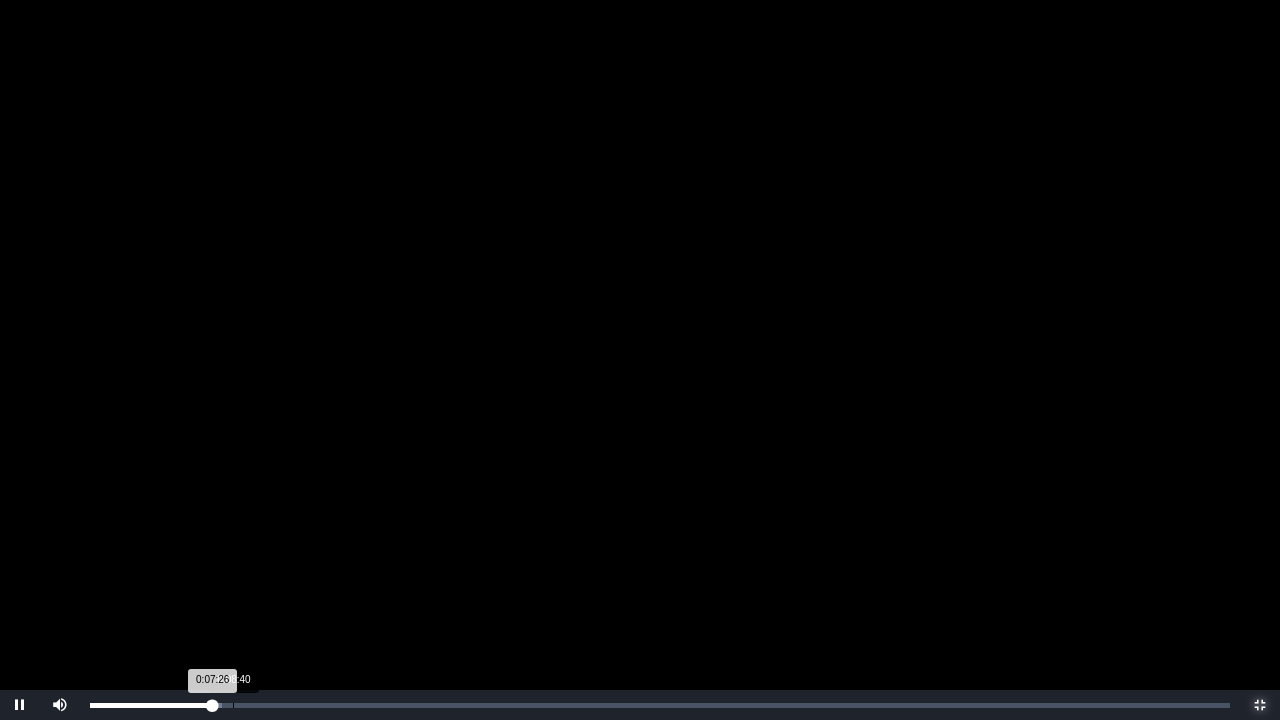 click on "Loaded : 0% 0:08:40 0:07:26 Progress : 0%" at bounding box center [660, 705] 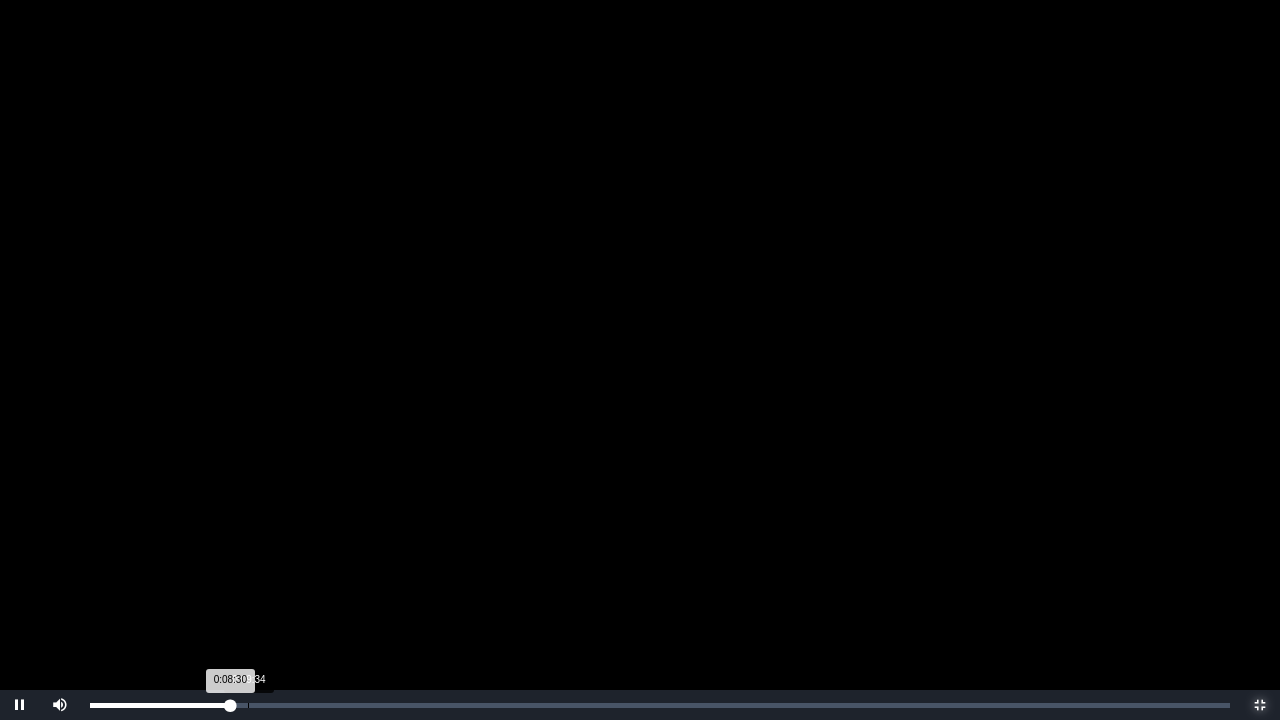 click on "Loaded : 0% 0:09:34 0:08:30 Progress : 0%" at bounding box center (660, 705) 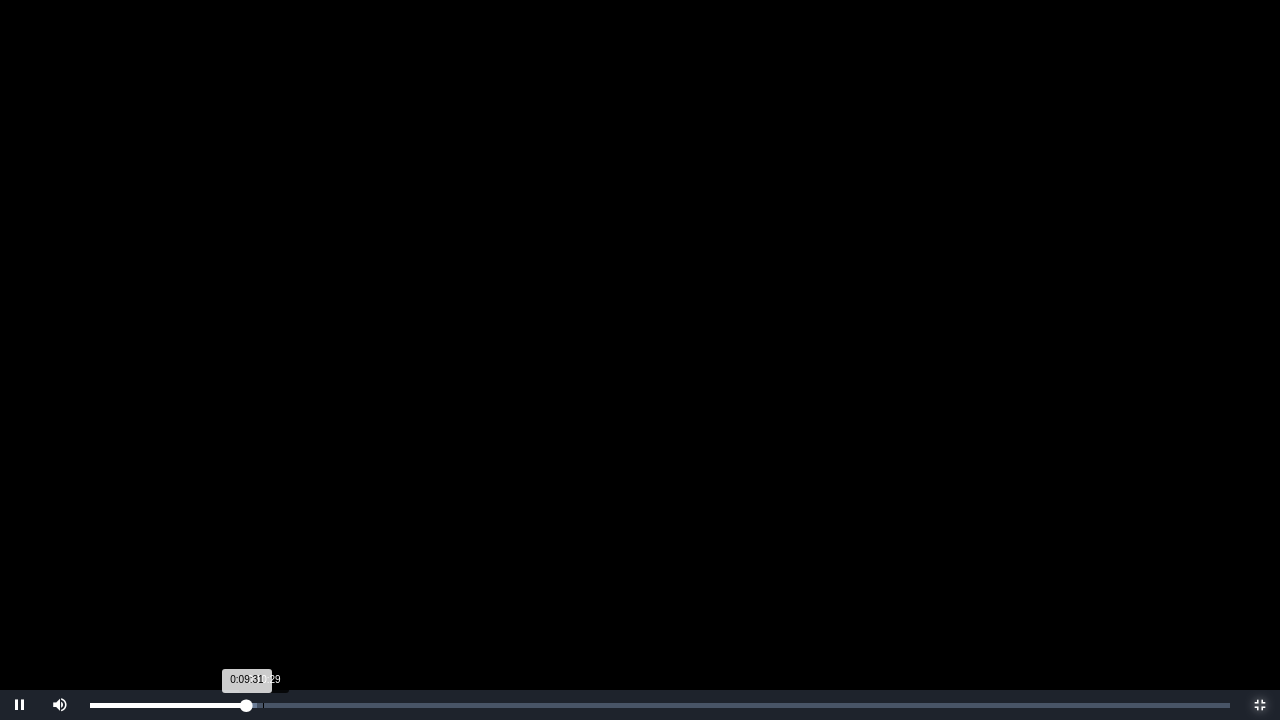 click on "Loaded : 0% 0:10:29 0:09:31 Progress : 0%" at bounding box center [660, 705] 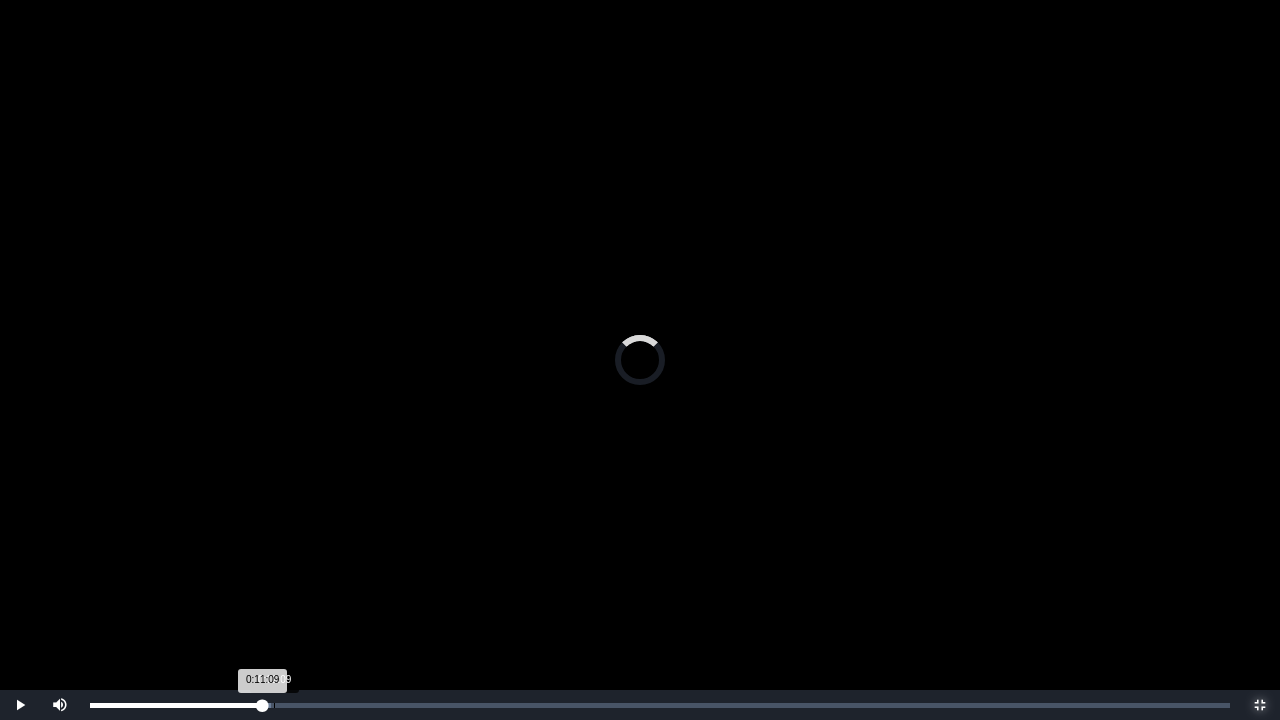 click on "0:11:09" at bounding box center [274, 705] 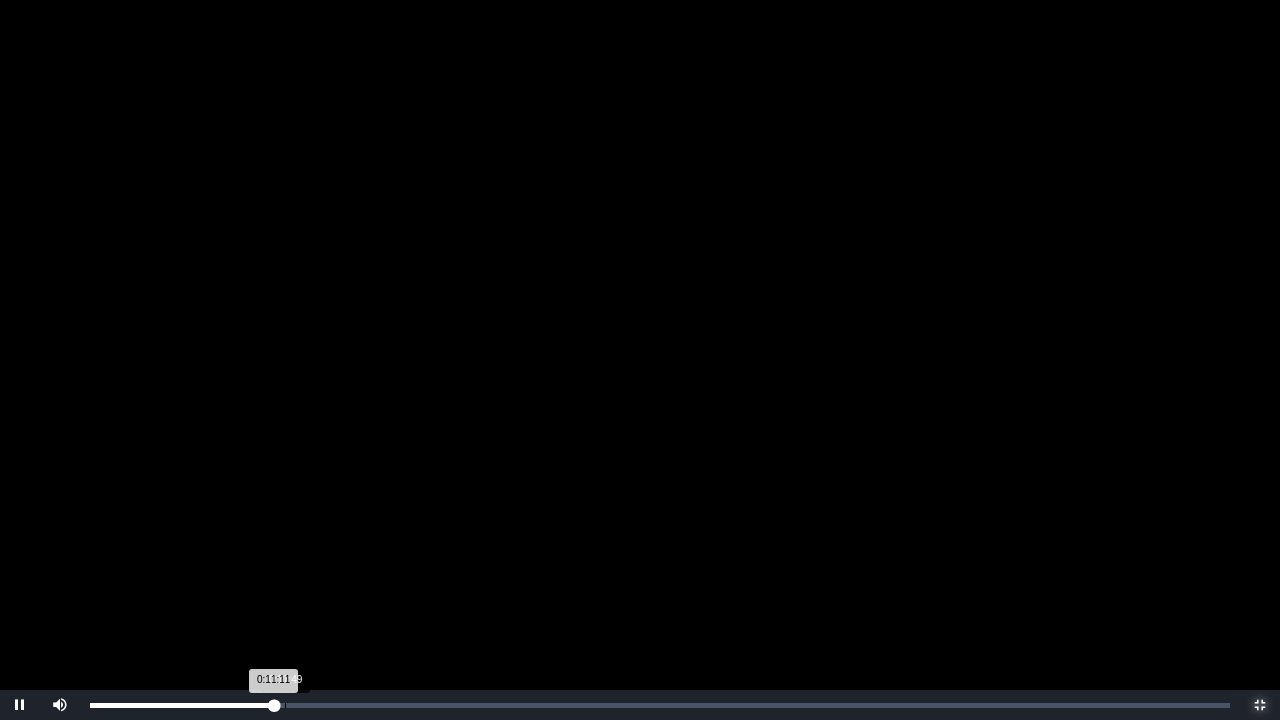 click on "0:11:49" at bounding box center [285, 705] 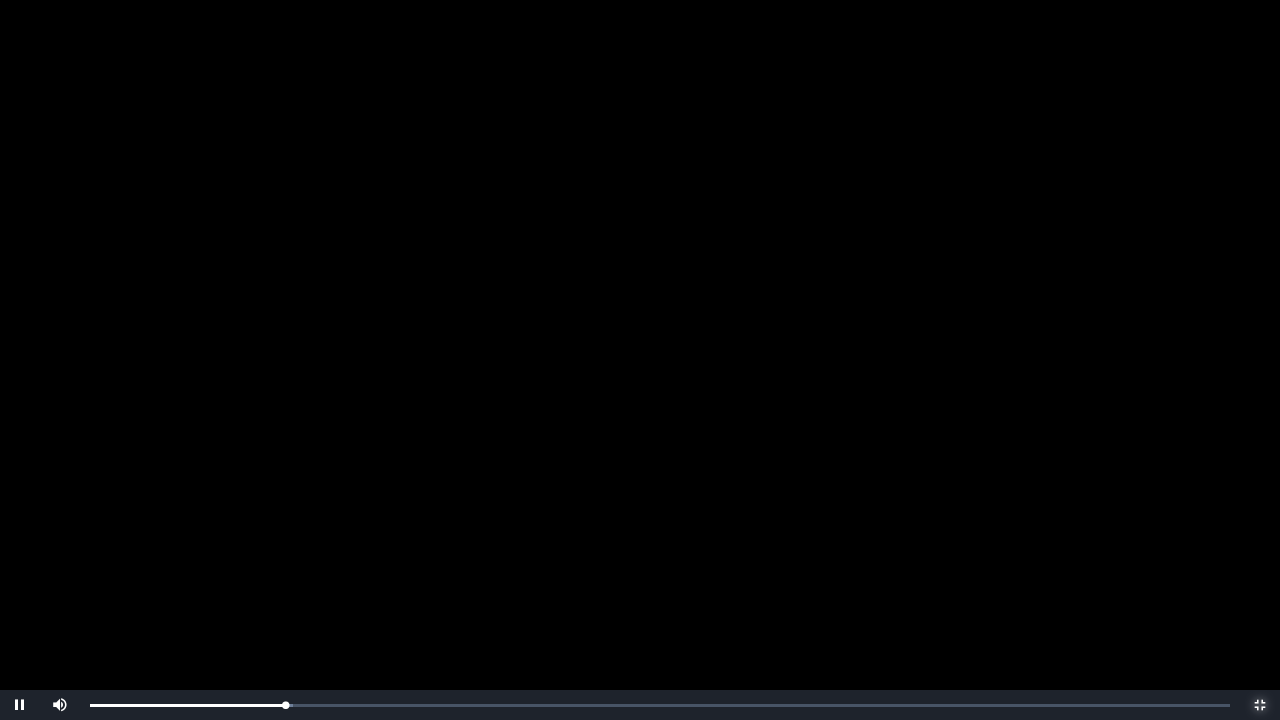 click at bounding box center (1260, 705) 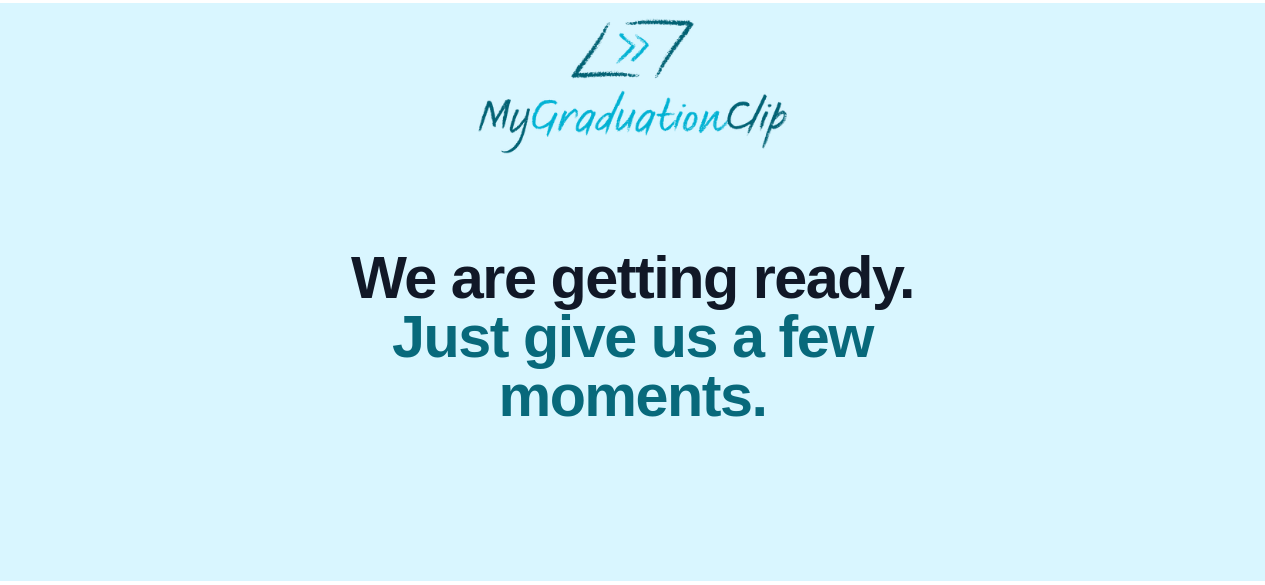 scroll, scrollTop: 0, scrollLeft: 0, axis: both 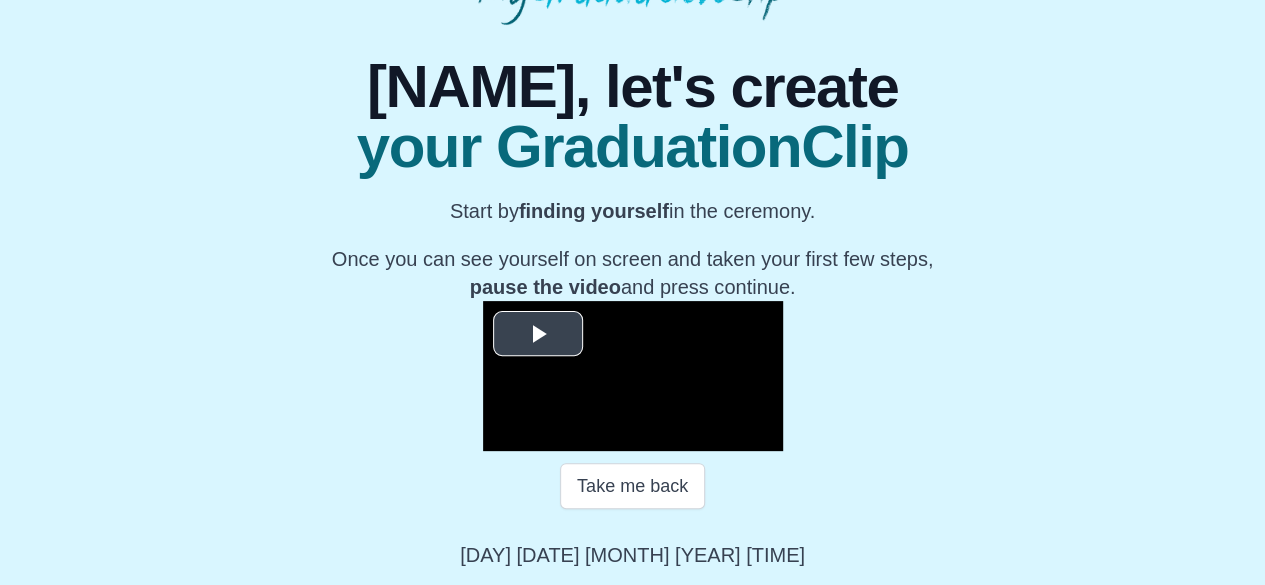 click on "Play Video" at bounding box center (538, 333) 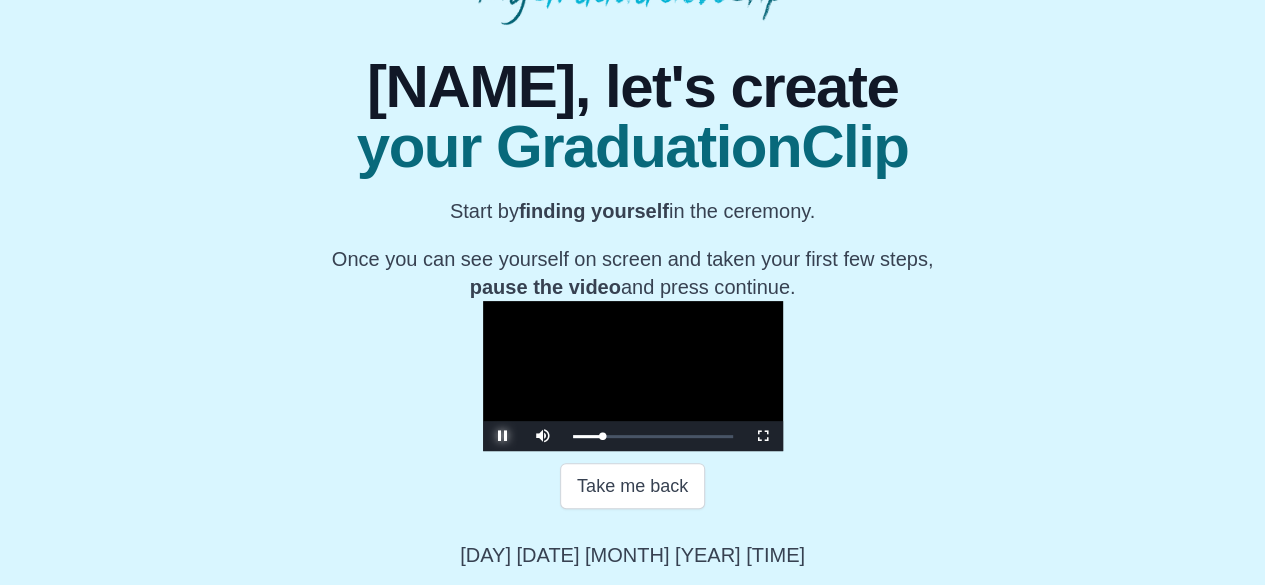 click at bounding box center [503, 436] 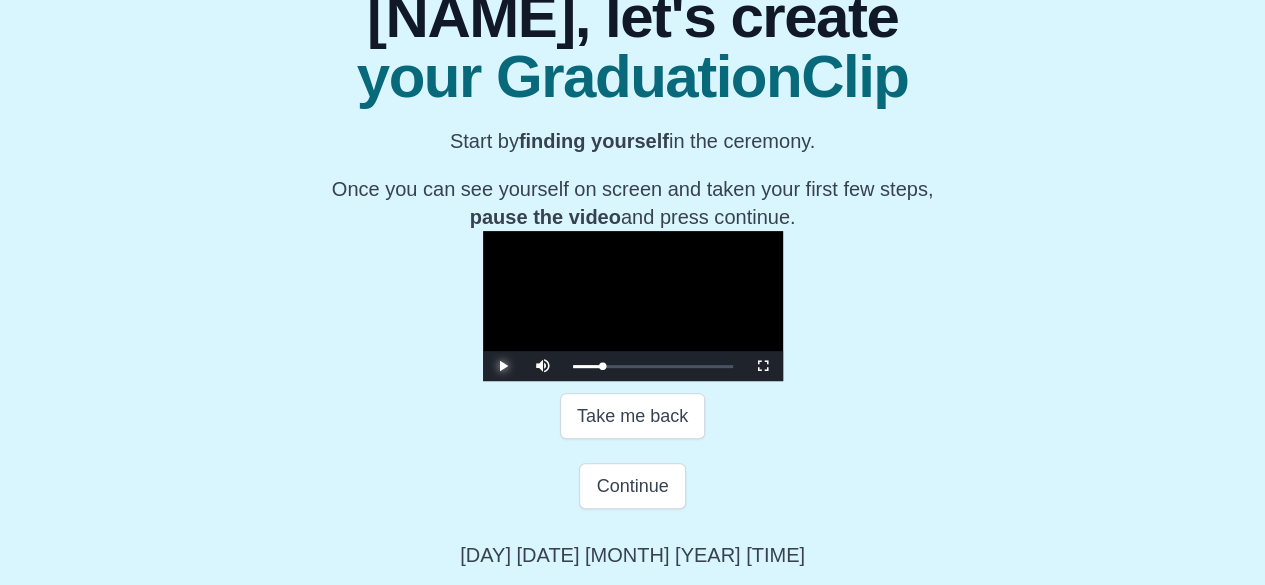 scroll, scrollTop: 354, scrollLeft: 0, axis: vertical 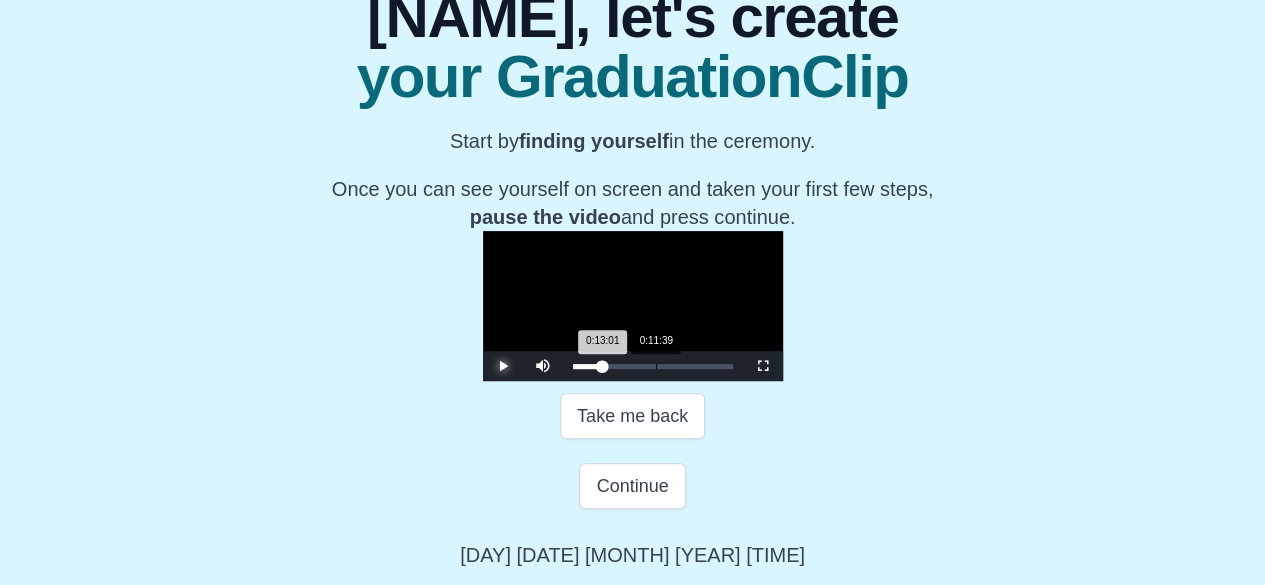 click on "Loaded : 0% 0:11:39 0:13:01 Progress : 0%" at bounding box center (653, 366) 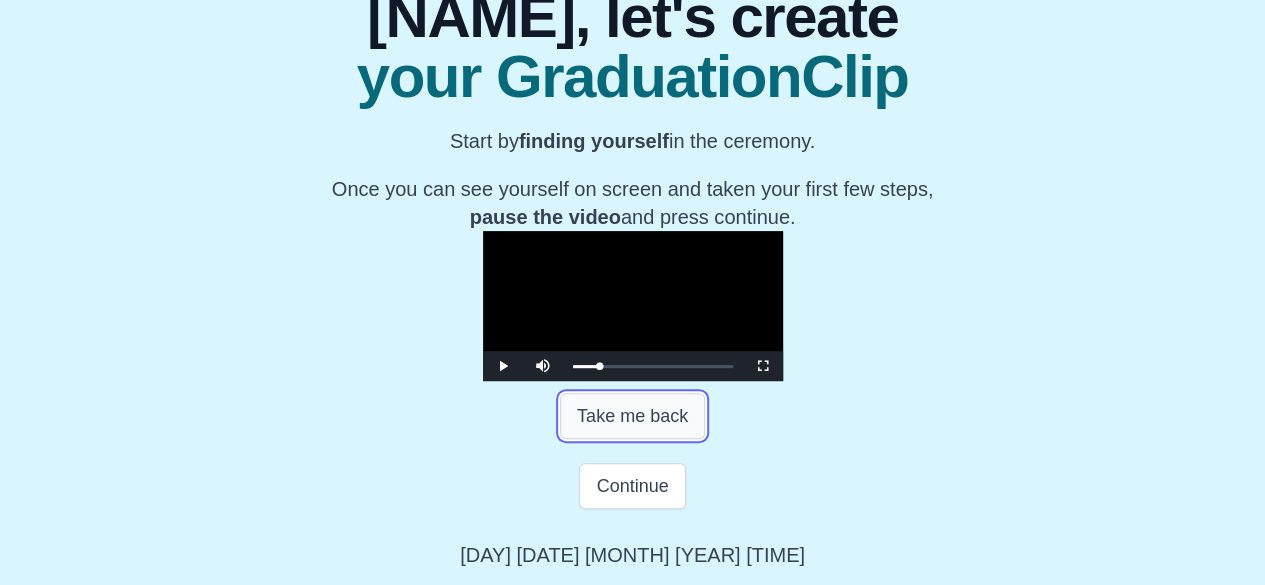 click on "Take me back" at bounding box center [632, 416] 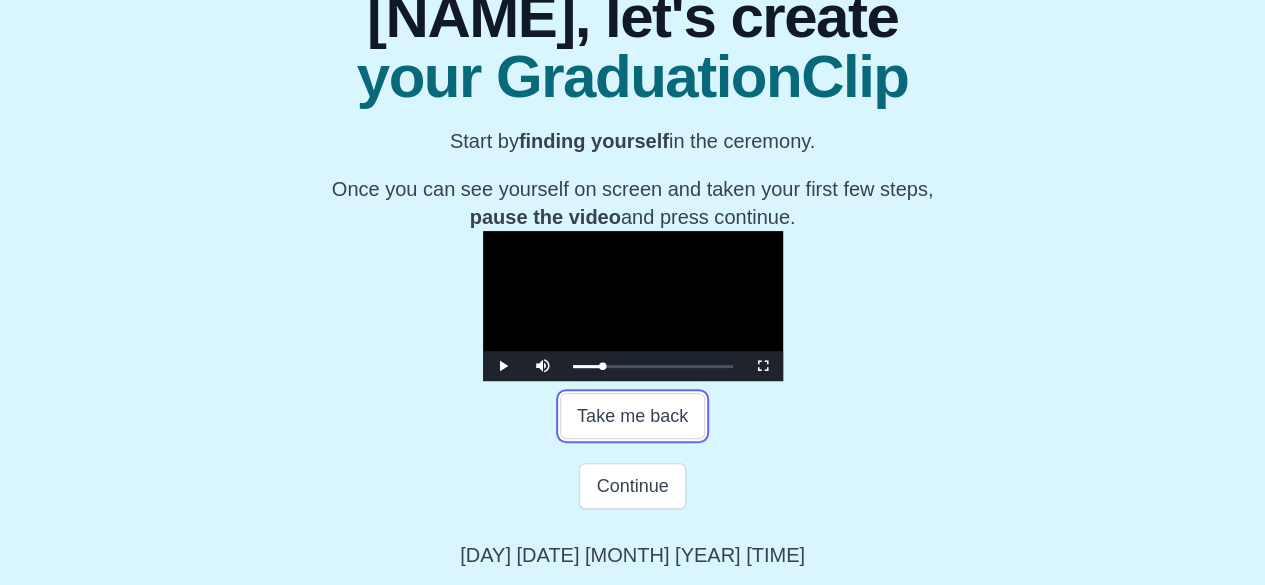 type 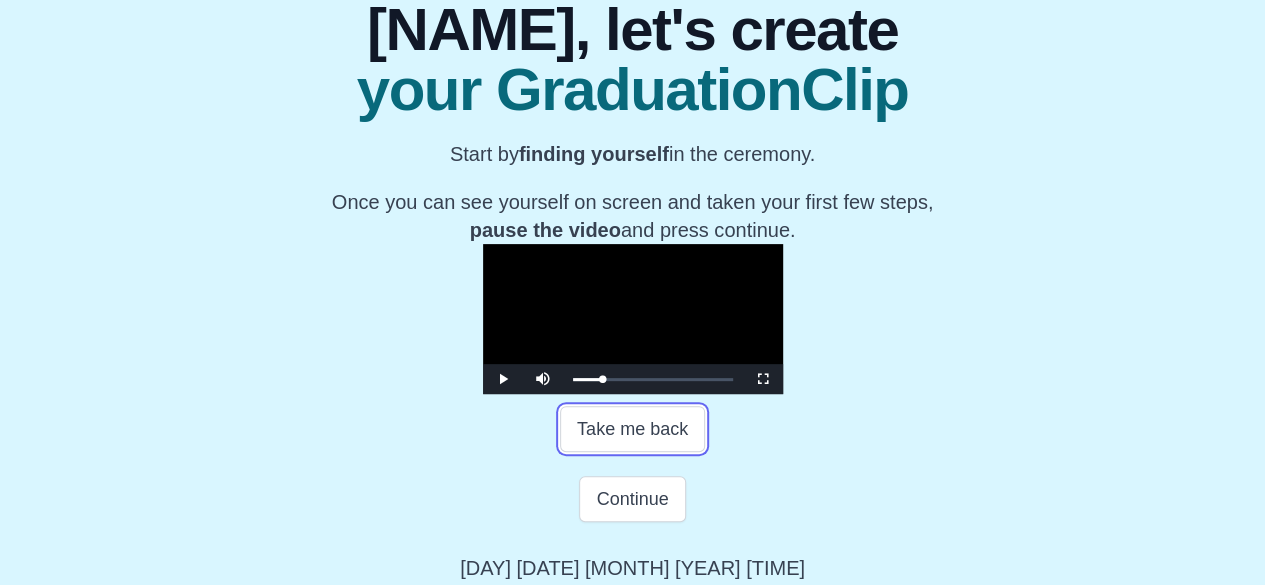 scroll, scrollTop: 124, scrollLeft: 0, axis: vertical 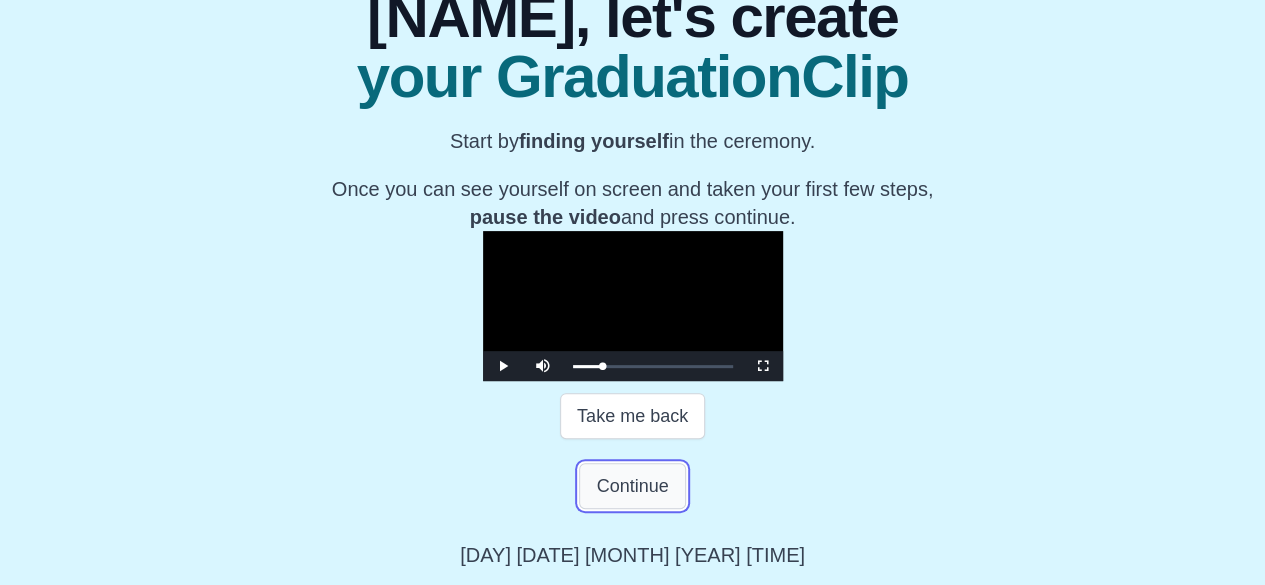 click on "Continue" at bounding box center (632, 486) 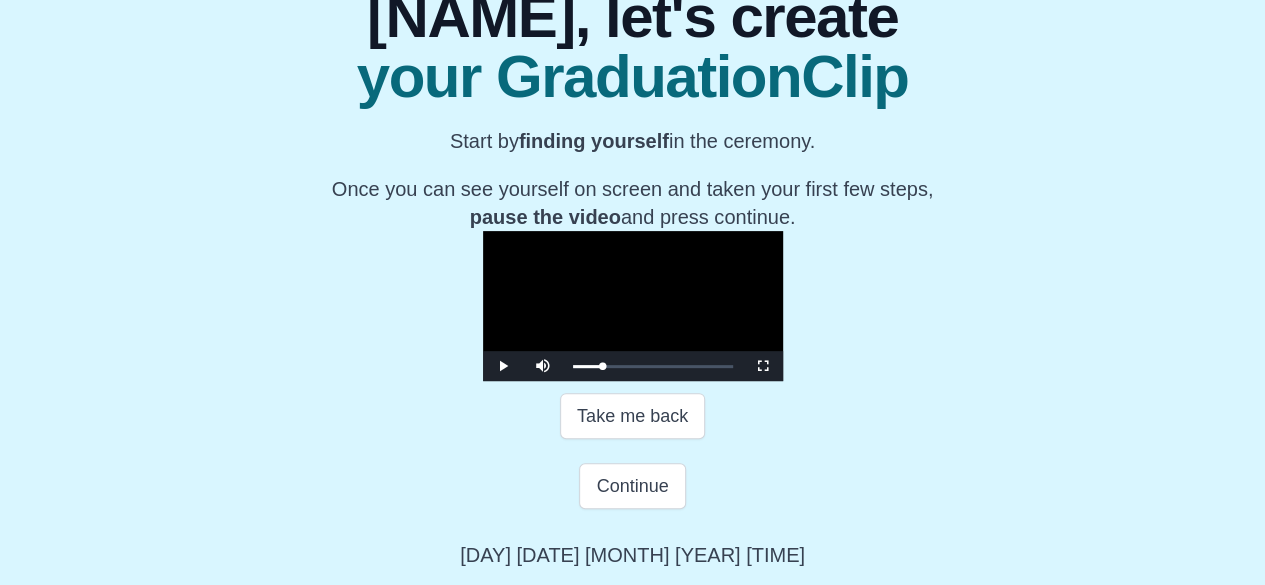 scroll, scrollTop: 66, scrollLeft: 0, axis: vertical 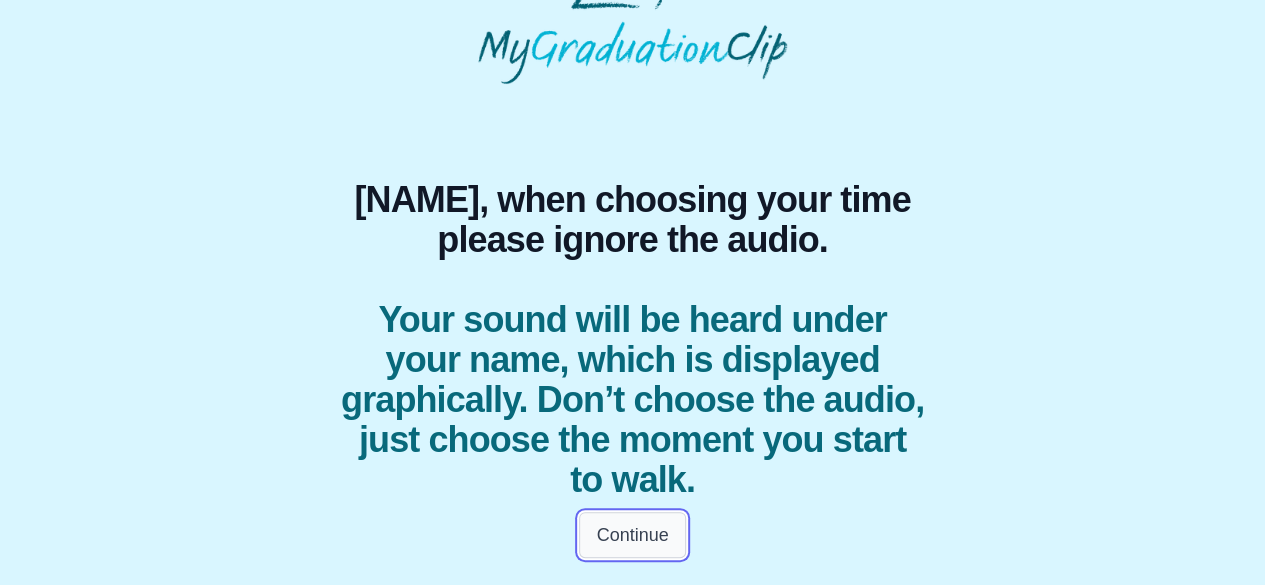 click on "Continue" at bounding box center [632, 535] 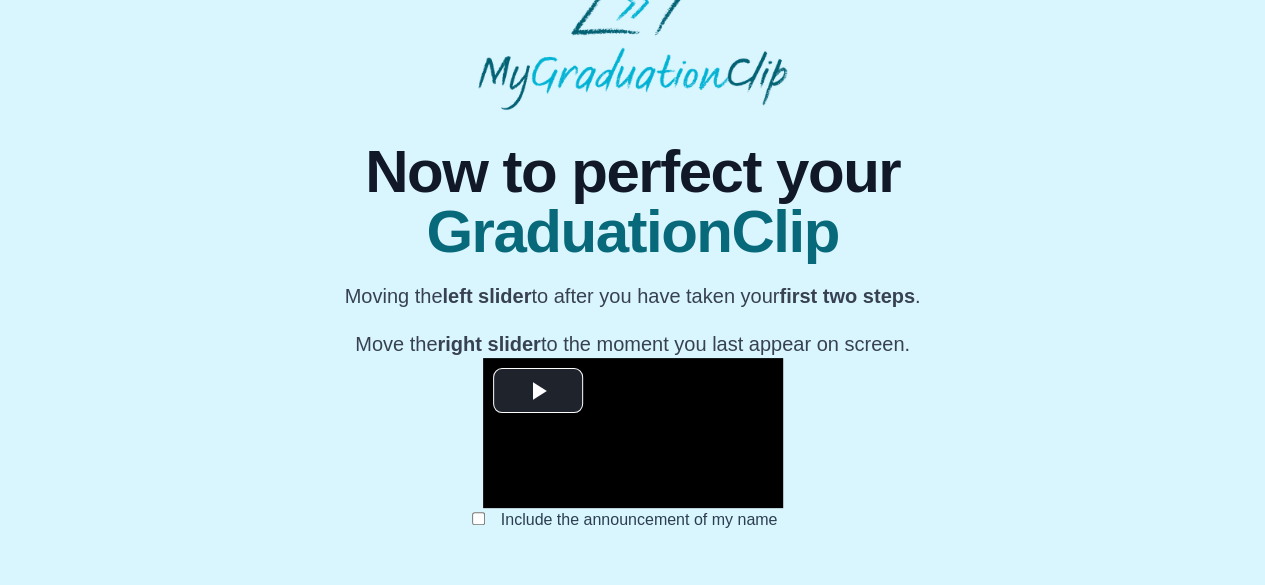 scroll, scrollTop: 66, scrollLeft: 0, axis: vertical 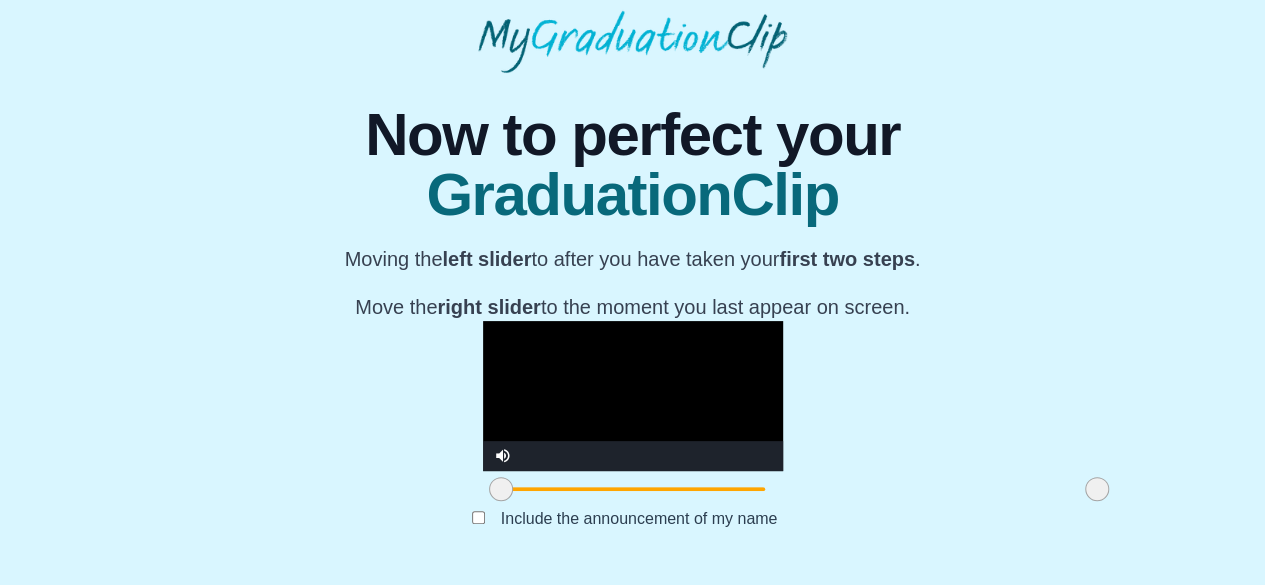 click at bounding box center [633, 396] 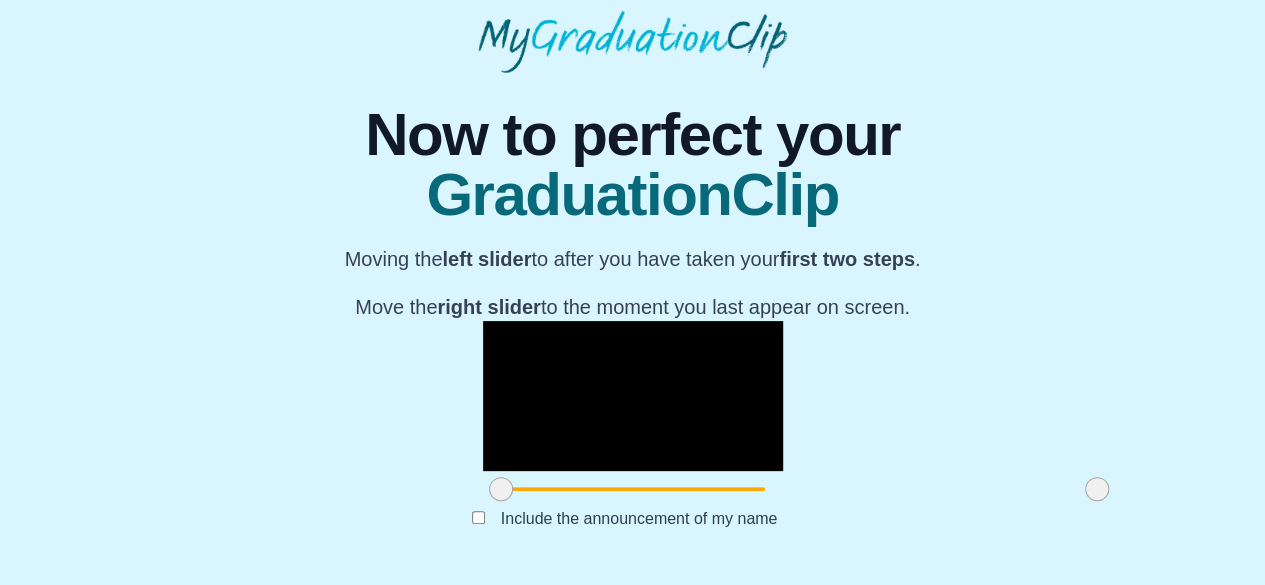 click at bounding box center [633, 396] 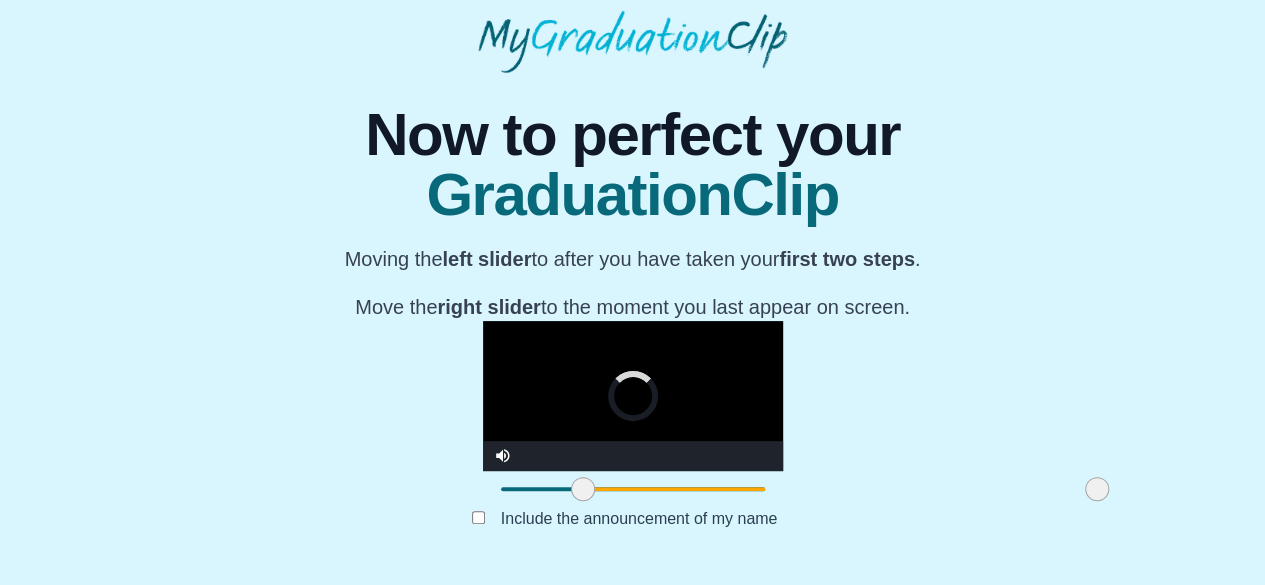 drag, startPoint x: 334, startPoint y: 497, endPoint x: 416, endPoint y: 503, distance: 82.219215 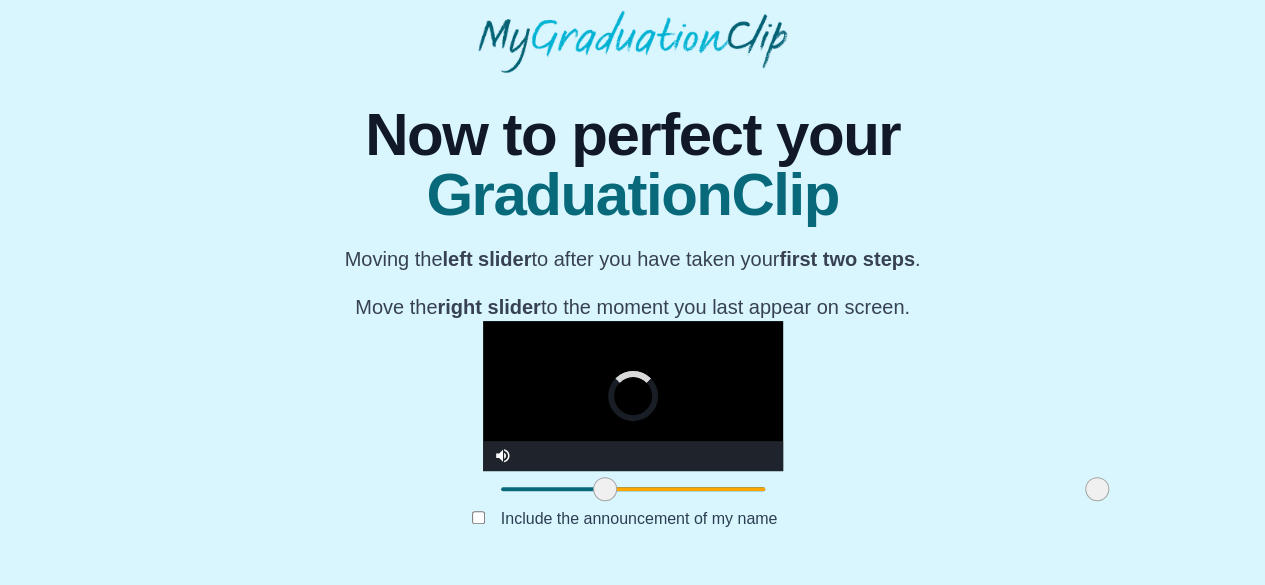drag, startPoint x: 416, startPoint y: 496, endPoint x: 438, endPoint y: 485, distance: 24.596748 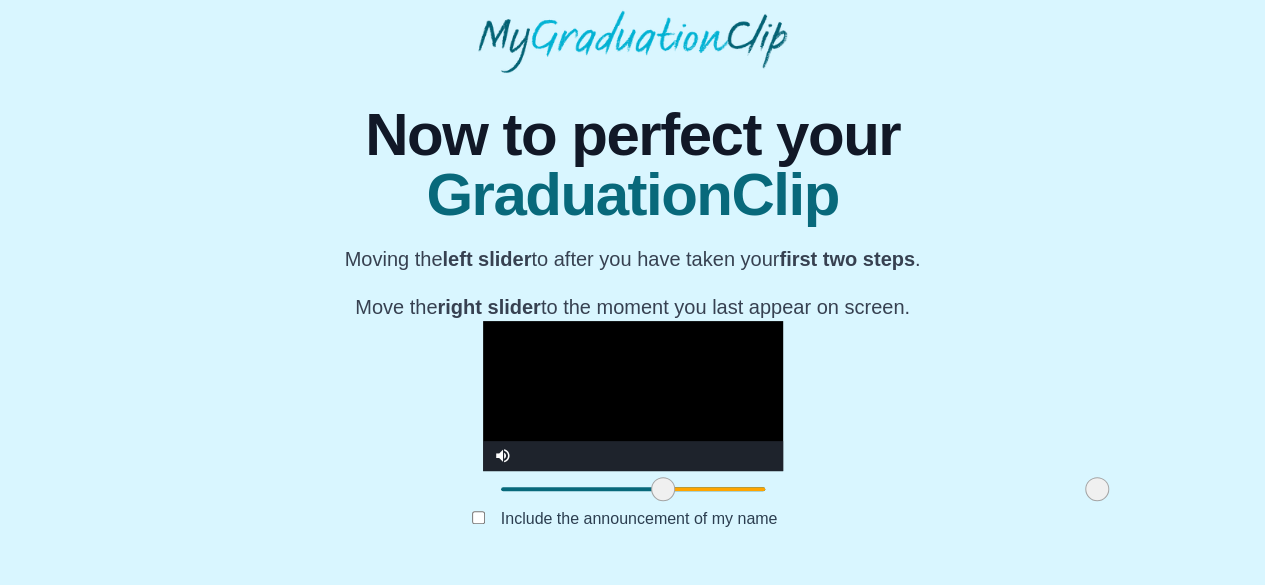 drag, startPoint x: 438, startPoint y: 485, endPoint x: 496, endPoint y: 509, distance: 62.76942 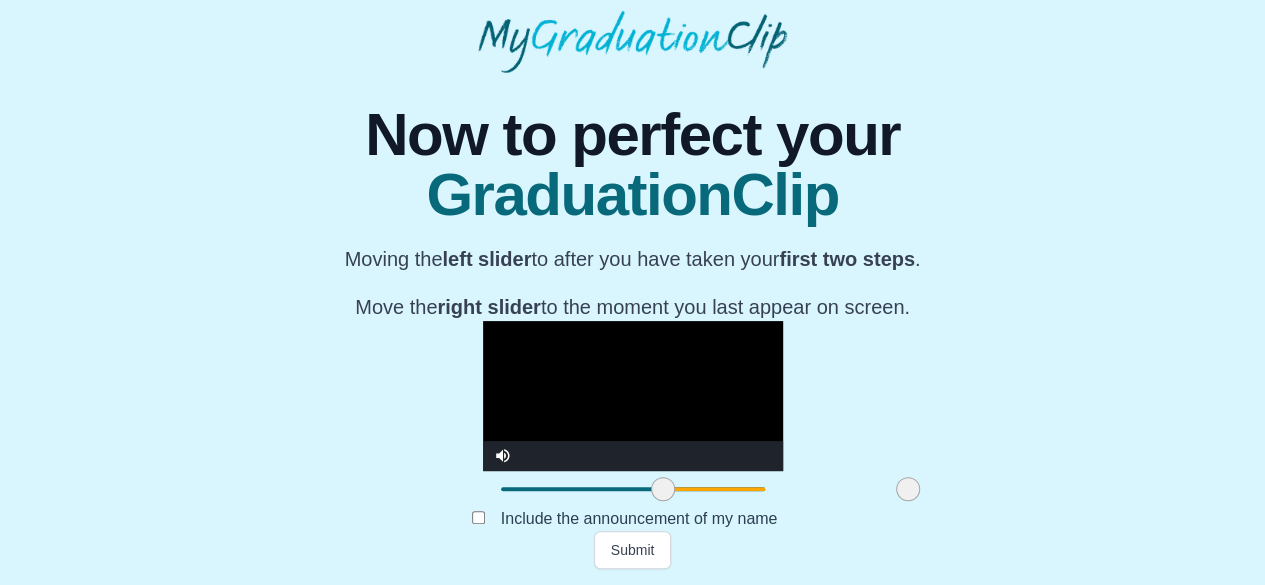 drag, startPoint x: 927, startPoint y: 493, endPoint x: 738, endPoint y: 476, distance: 189.76302 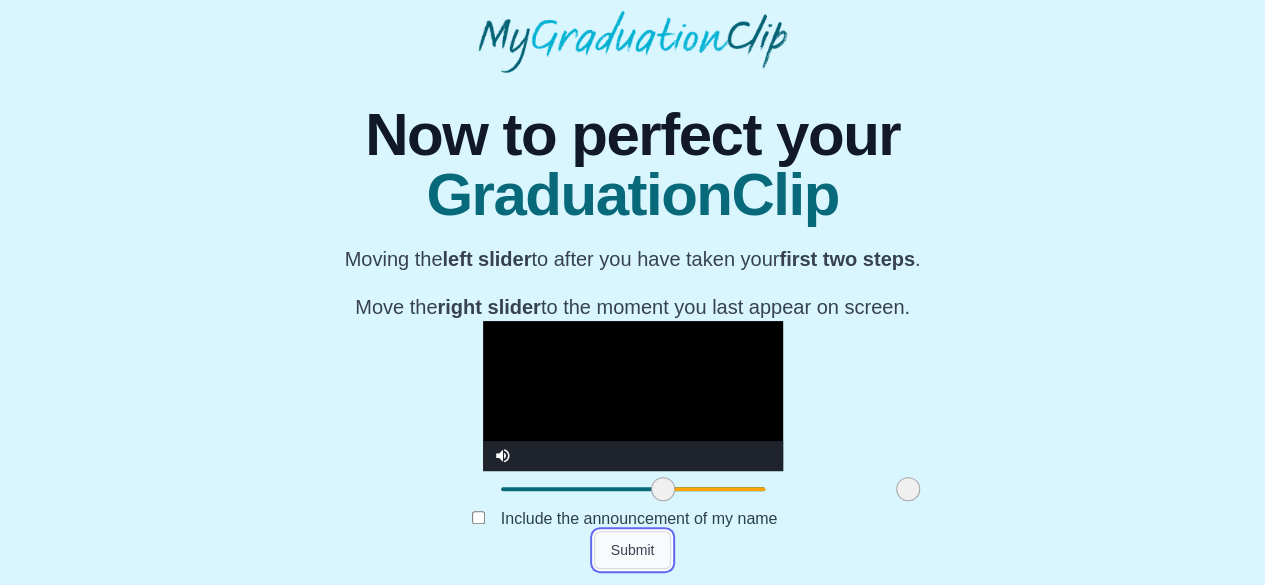 click on "Submit" at bounding box center [633, 550] 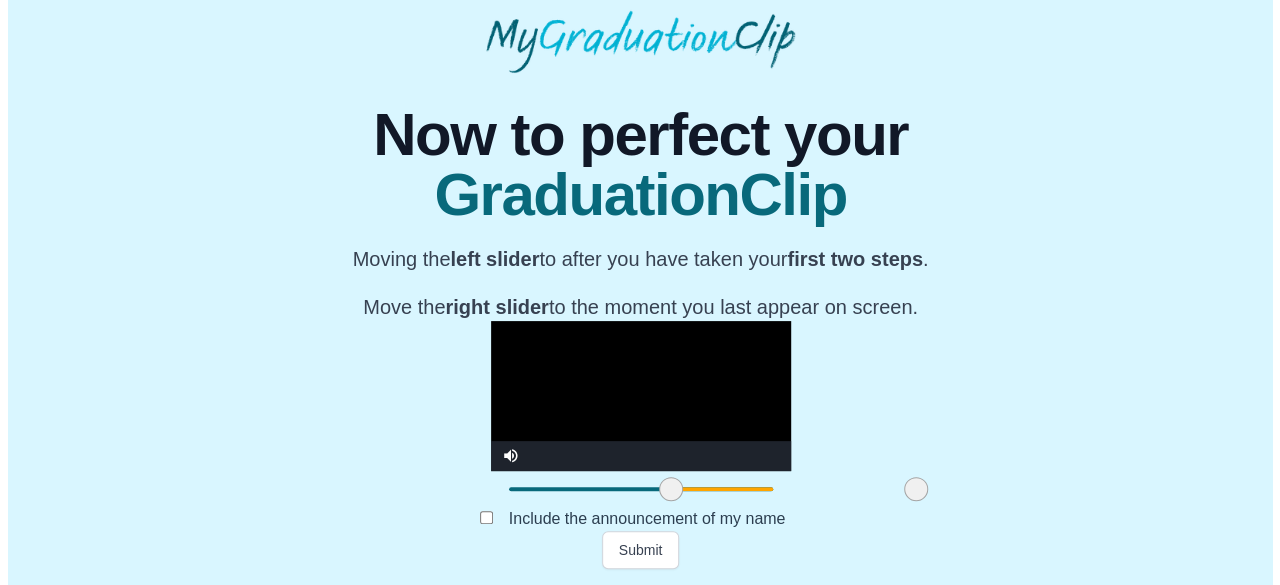 scroll, scrollTop: 0, scrollLeft: 0, axis: both 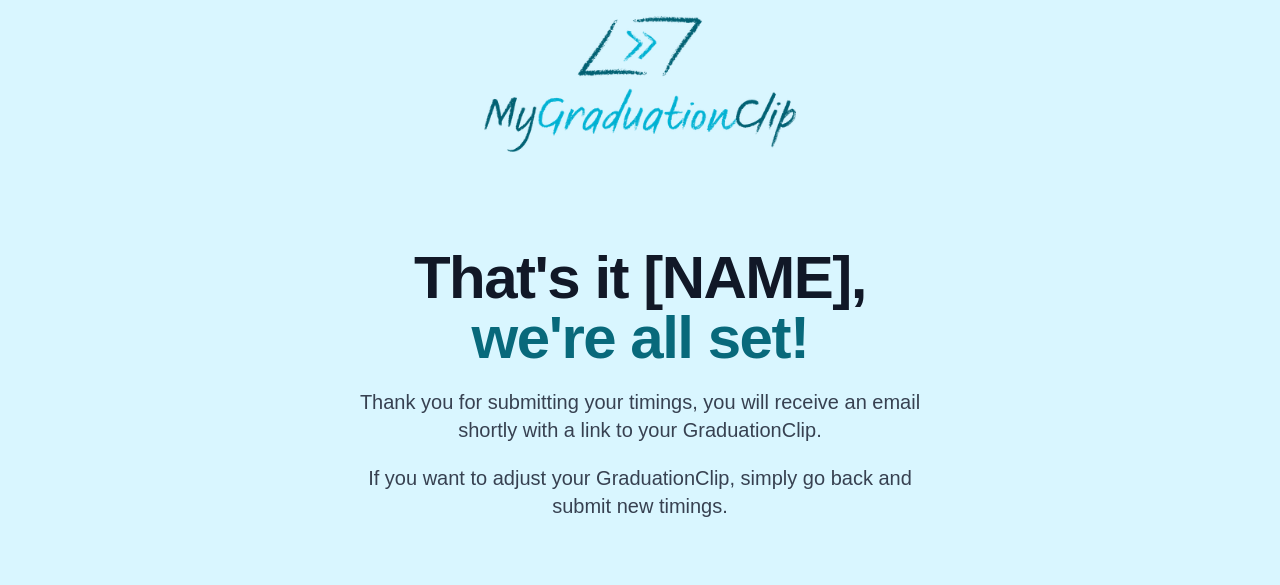 click on "That's it Rupashri, we're all set!  Thank you for submitting your timings, you will receive an email shortly with a link to your GraduationClip.   If you want to adjust your GraduationClip, simply go back and submit new timings." at bounding box center (640, 336) 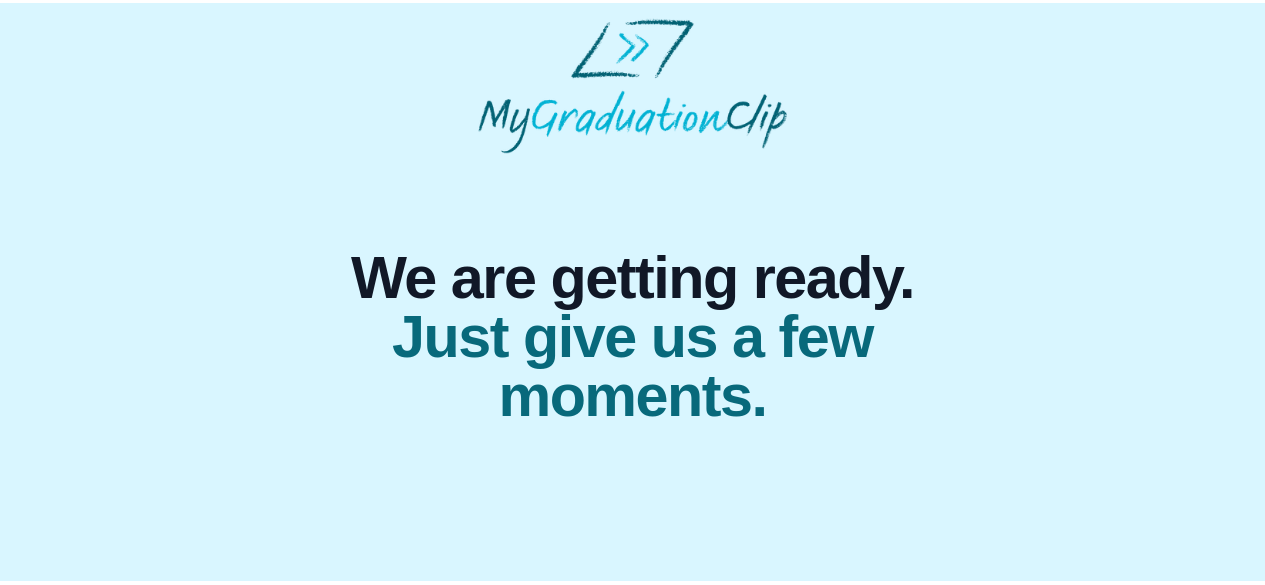 scroll, scrollTop: 0, scrollLeft: 0, axis: both 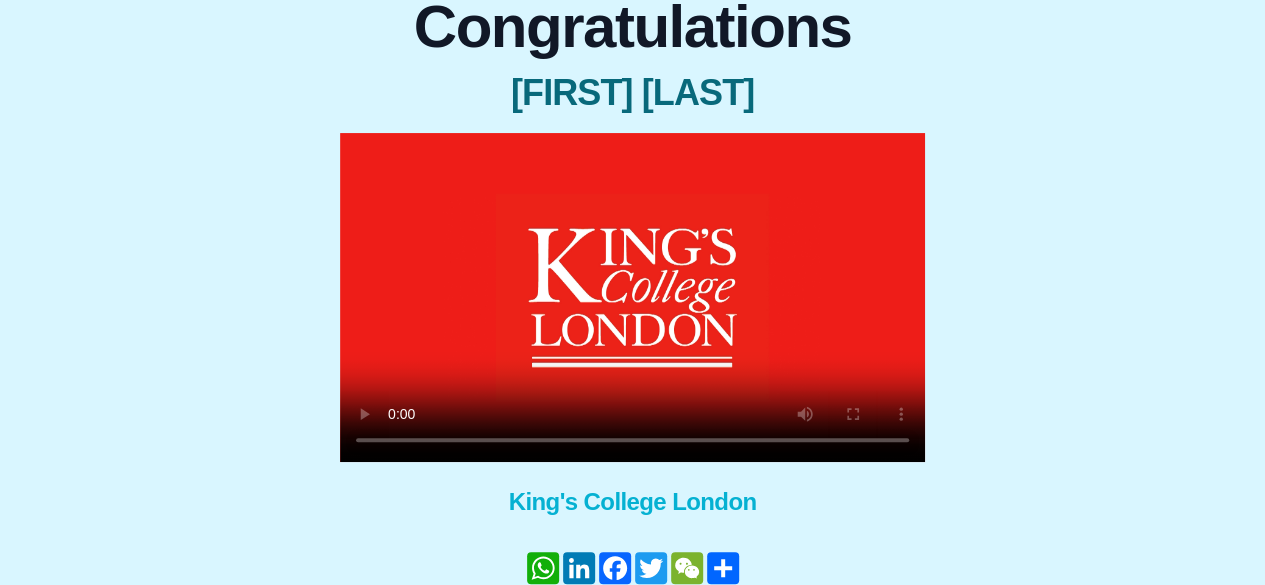 type 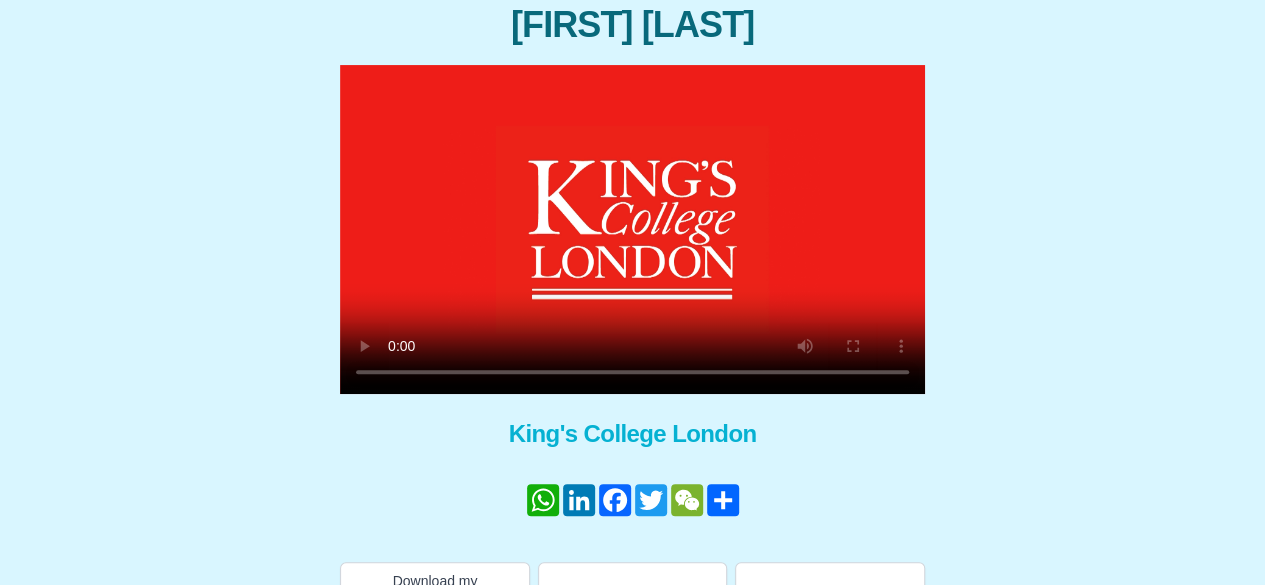 scroll, scrollTop: 286, scrollLeft: 0, axis: vertical 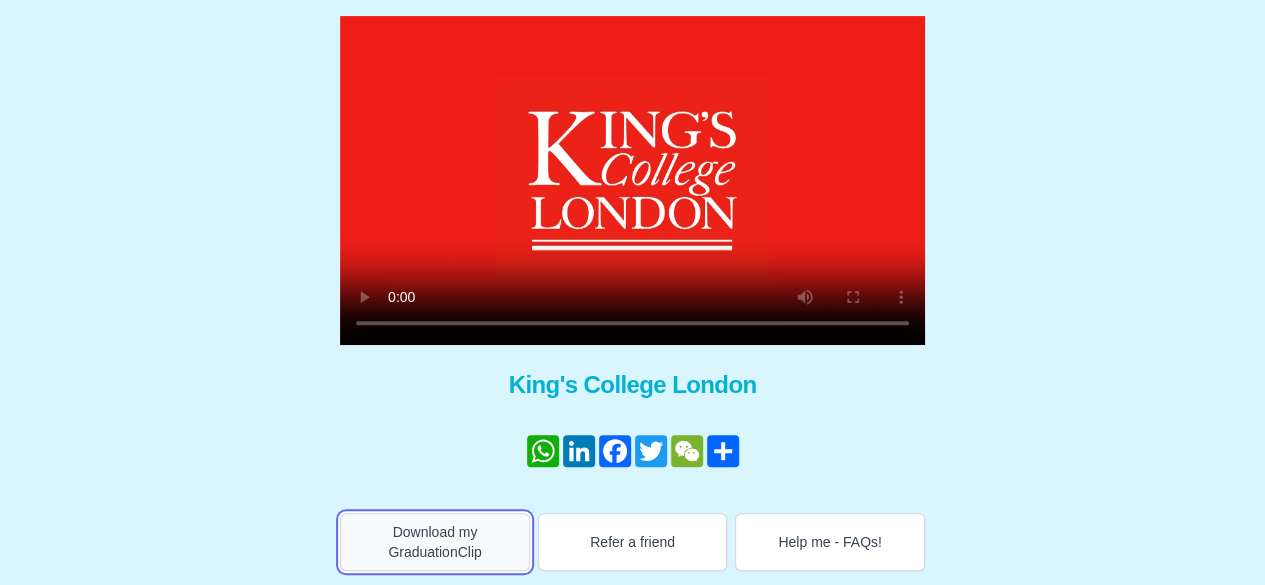 click on "Download my GraduationClip" at bounding box center (435, 542) 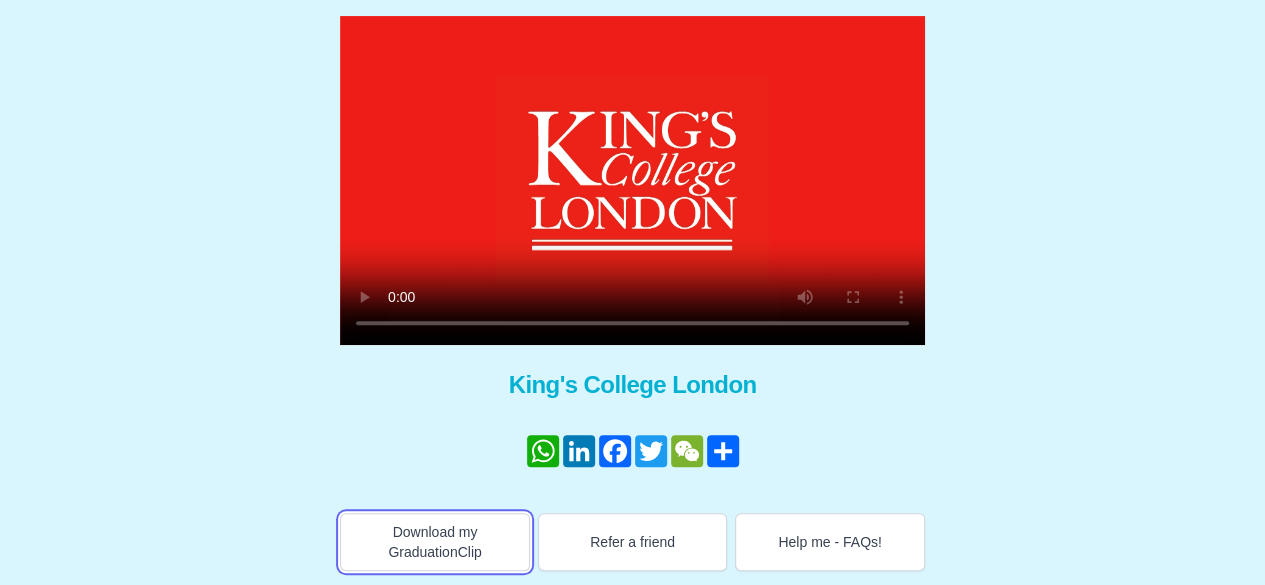 scroll, scrollTop: 188, scrollLeft: 0, axis: vertical 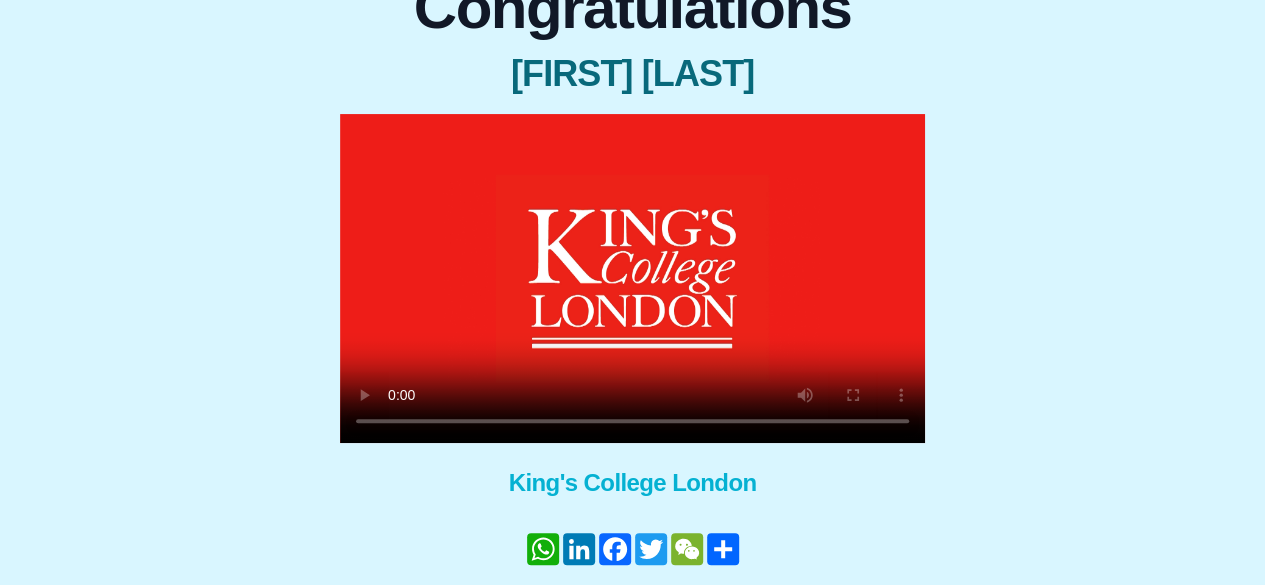 click on "Congratulations Rupashri Chatterjee  × Share your GraduationClip now! WhatsApp LinkedIn Facebook Twitter WeChat Share × Why not also get the Full Length Graduation film? Get the full ceremony film! King's College London WhatsApp LinkedIn Facebook Twitter WeChat Share  Download my GraduationClip   Refer a friend   Help me - FAQs!" at bounding box center (632, 315) 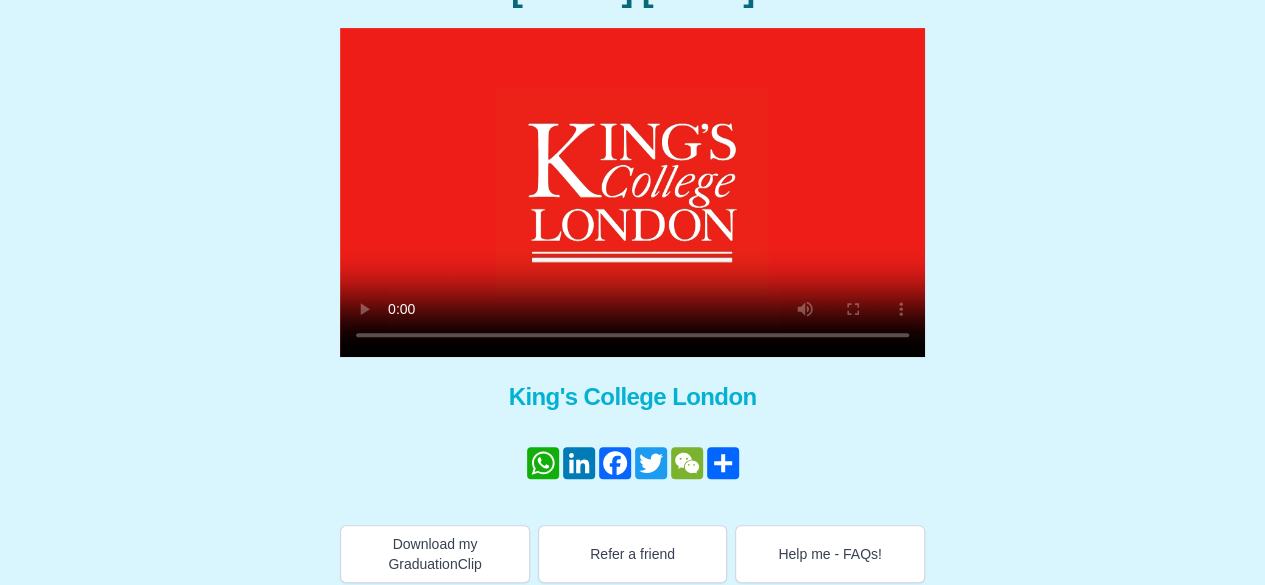 scroll, scrollTop: 286, scrollLeft: 0, axis: vertical 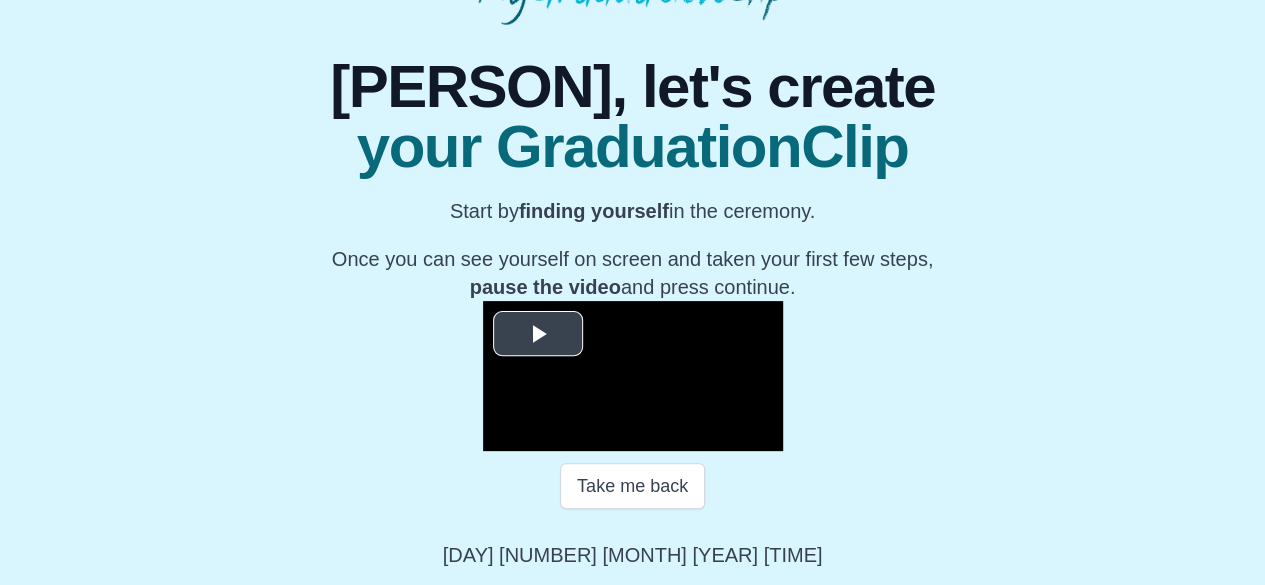 click at bounding box center (538, 334) 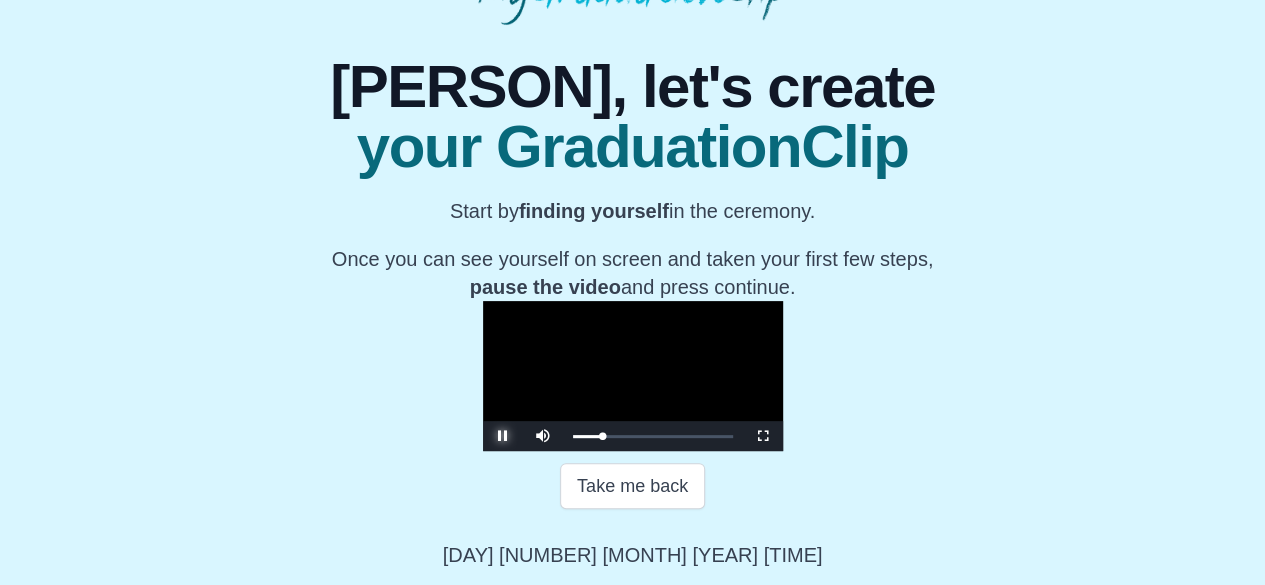 click at bounding box center [503, 436] 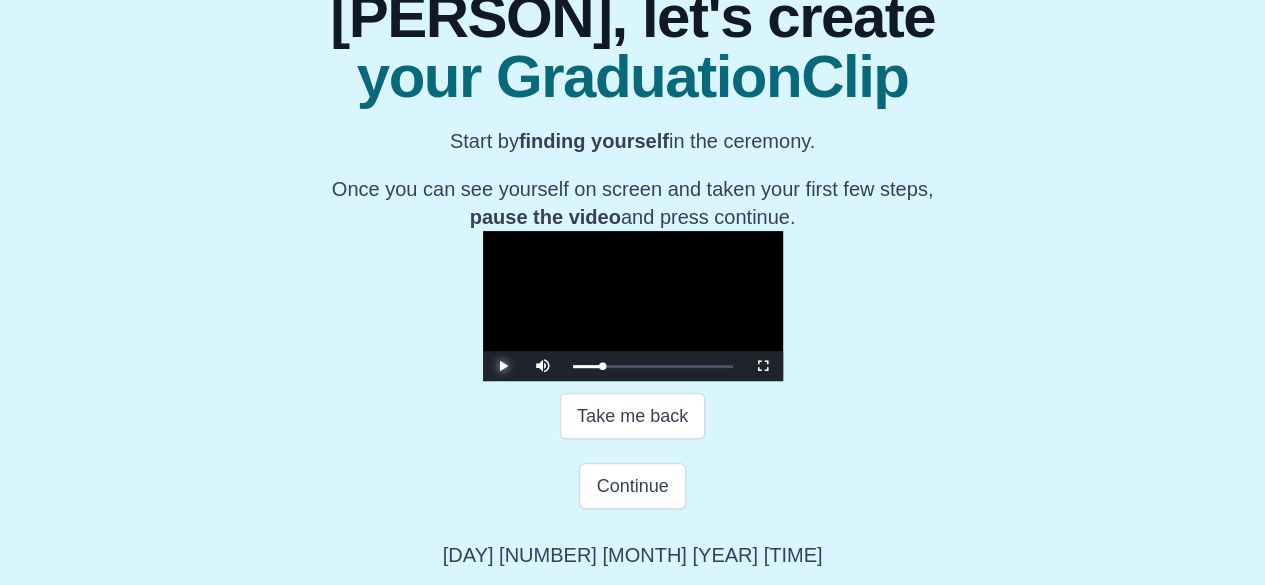 scroll, scrollTop: 459, scrollLeft: 0, axis: vertical 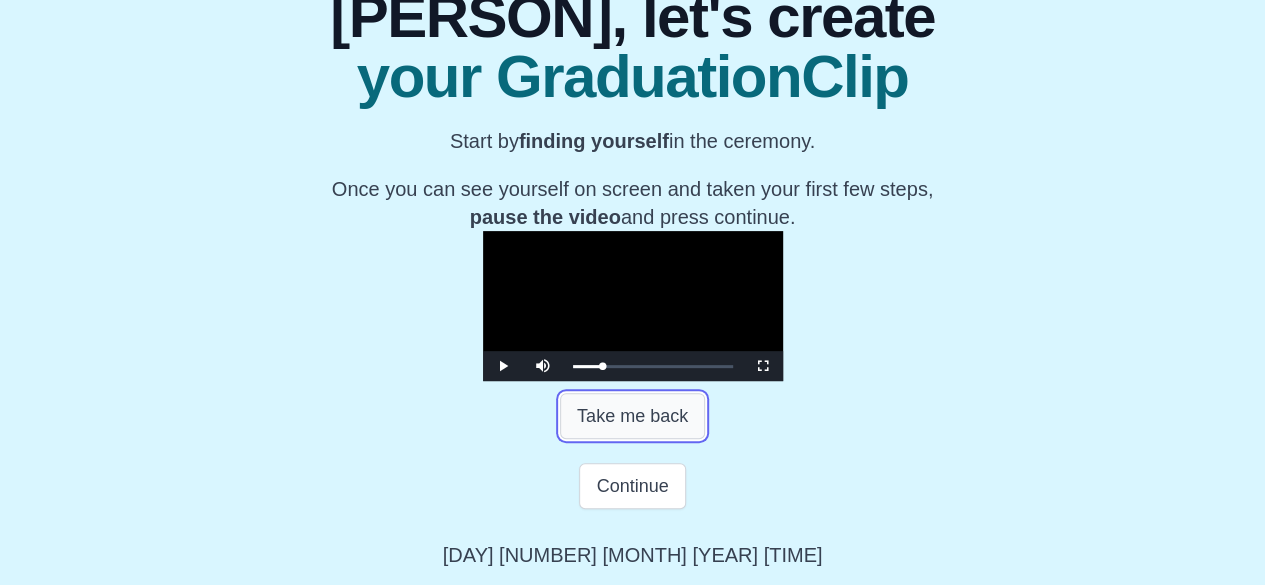 click on "Take me back" at bounding box center (632, 416) 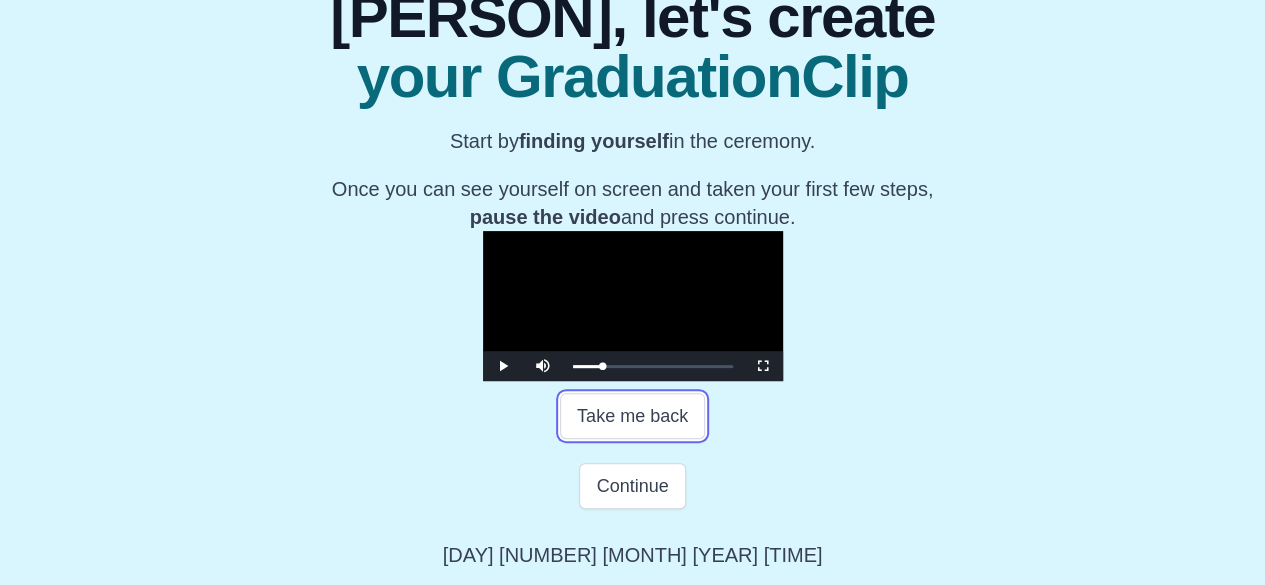 scroll, scrollTop: 459, scrollLeft: 0, axis: vertical 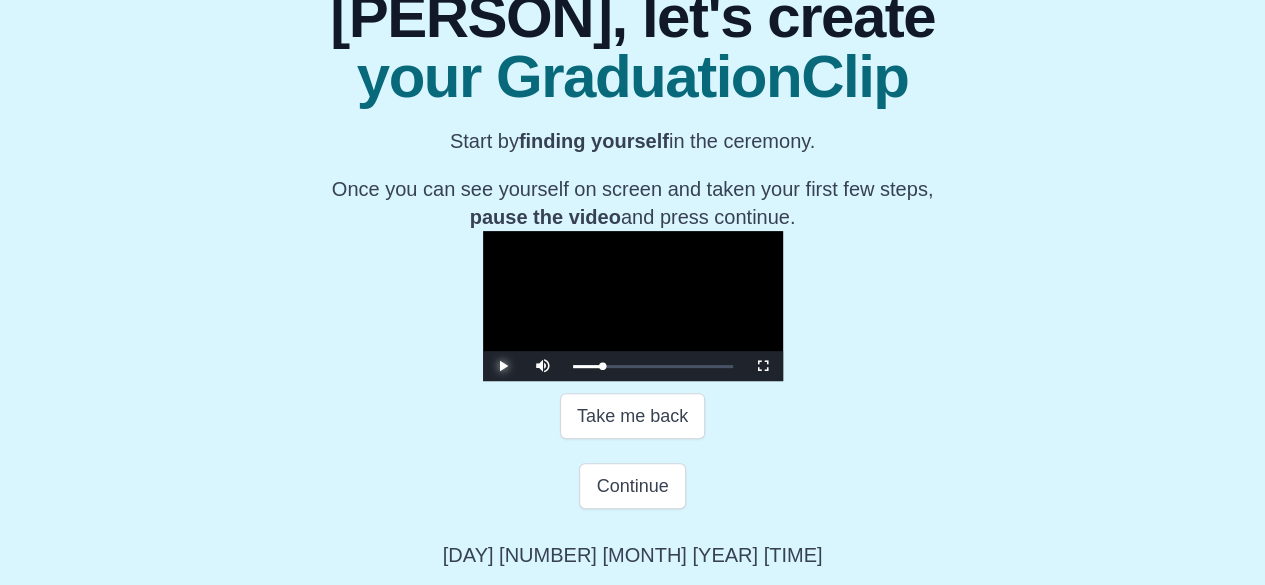 click at bounding box center (503, 366) 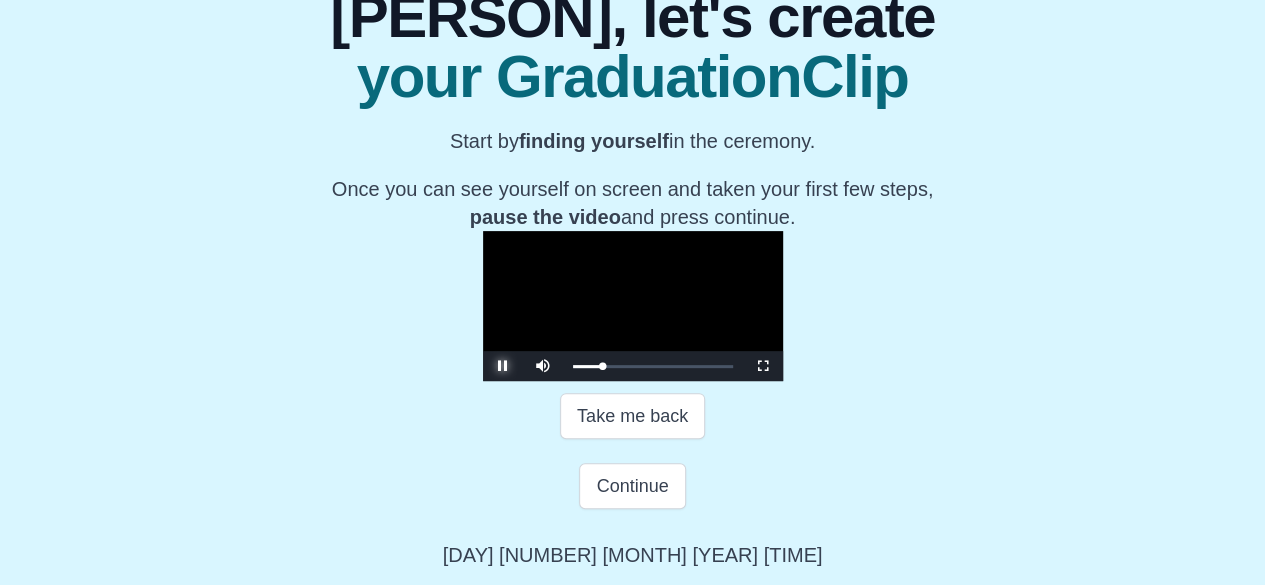 click at bounding box center (503, 366) 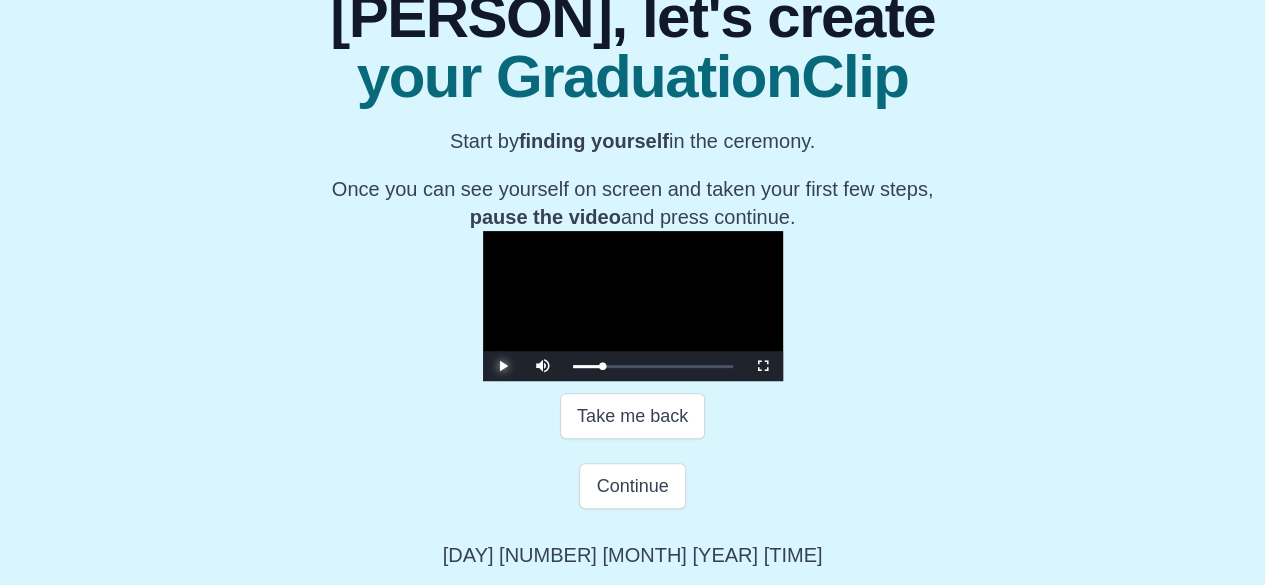 click at bounding box center [503, 366] 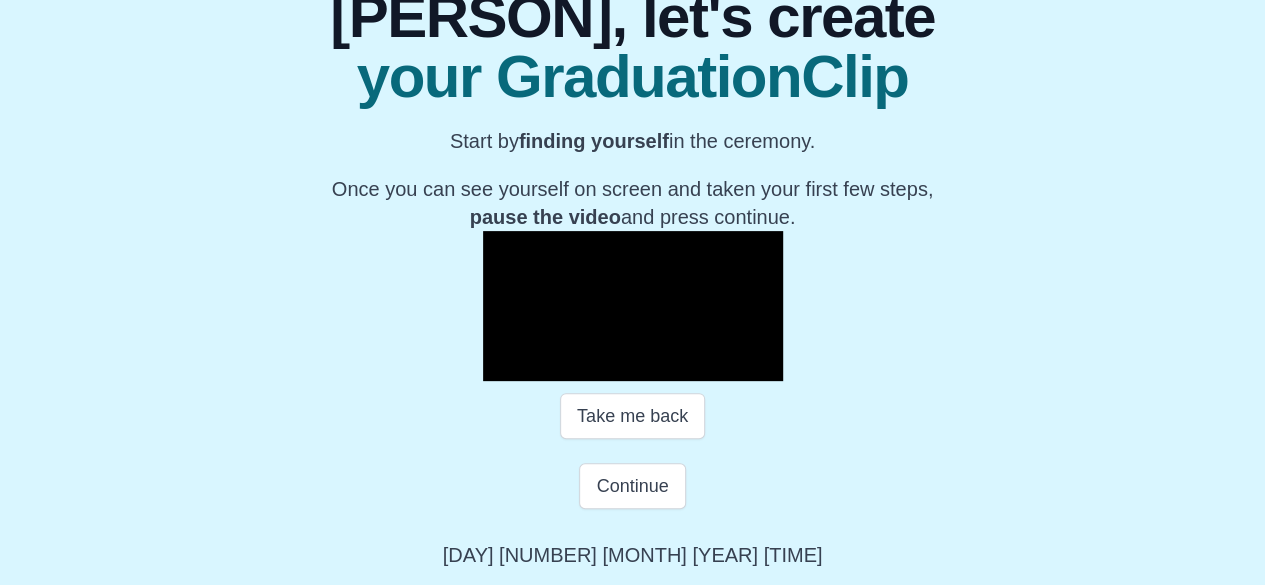 click at bounding box center (503, 366) 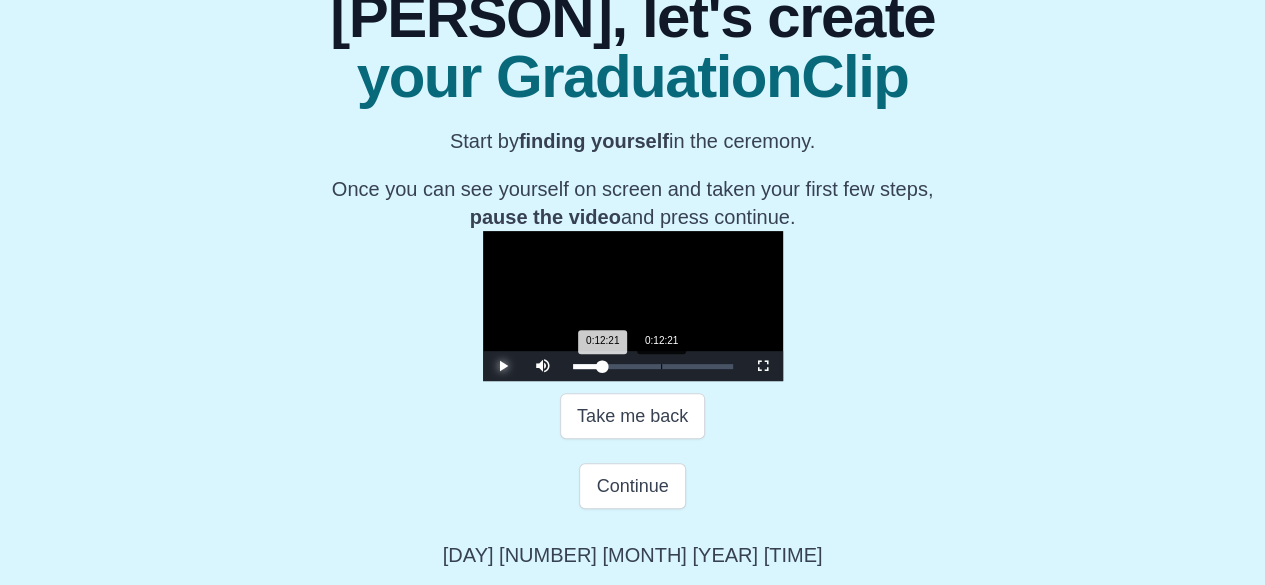 click on "0:12:21 Progress : 0%" at bounding box center (588, 366) 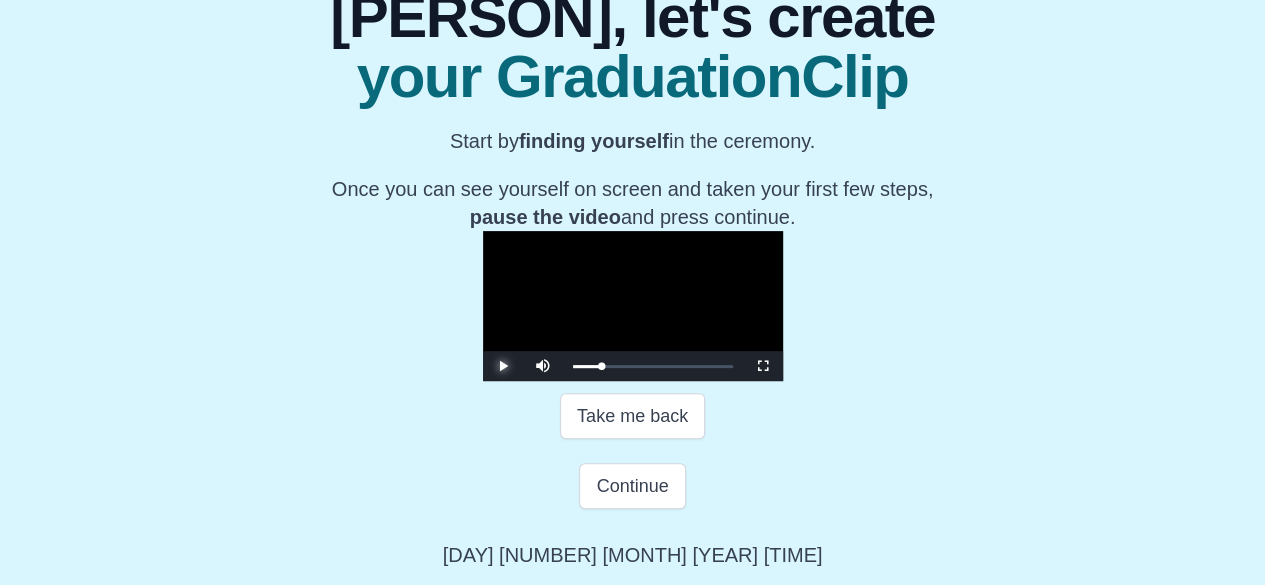 click at bounding box center [503, 366] 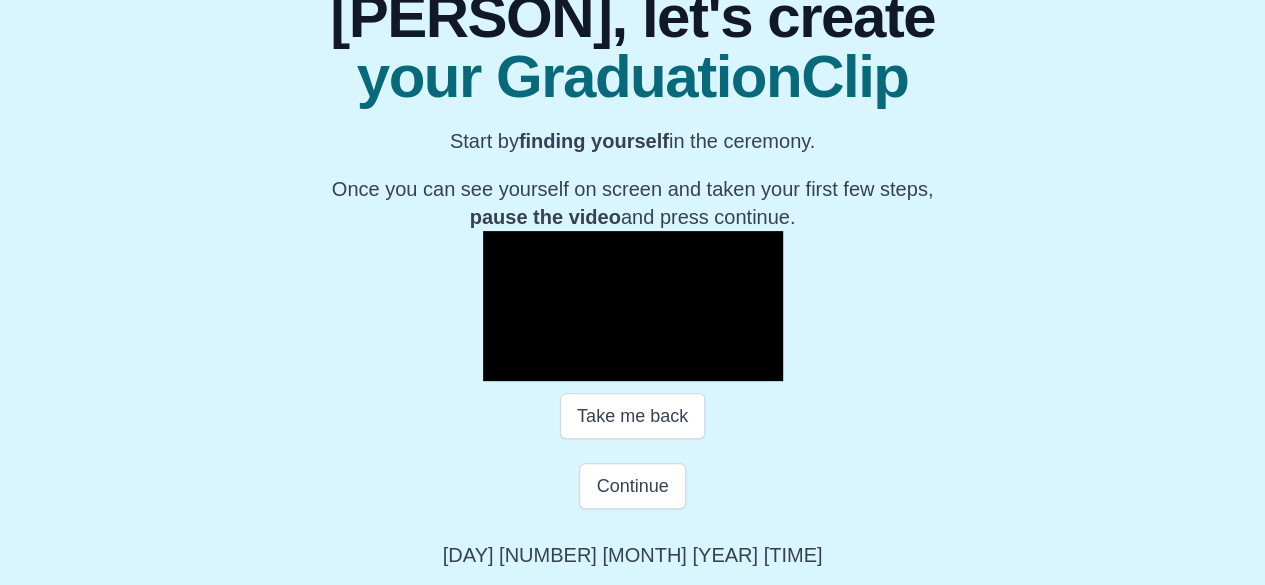 click at bounding box center (503, 366) 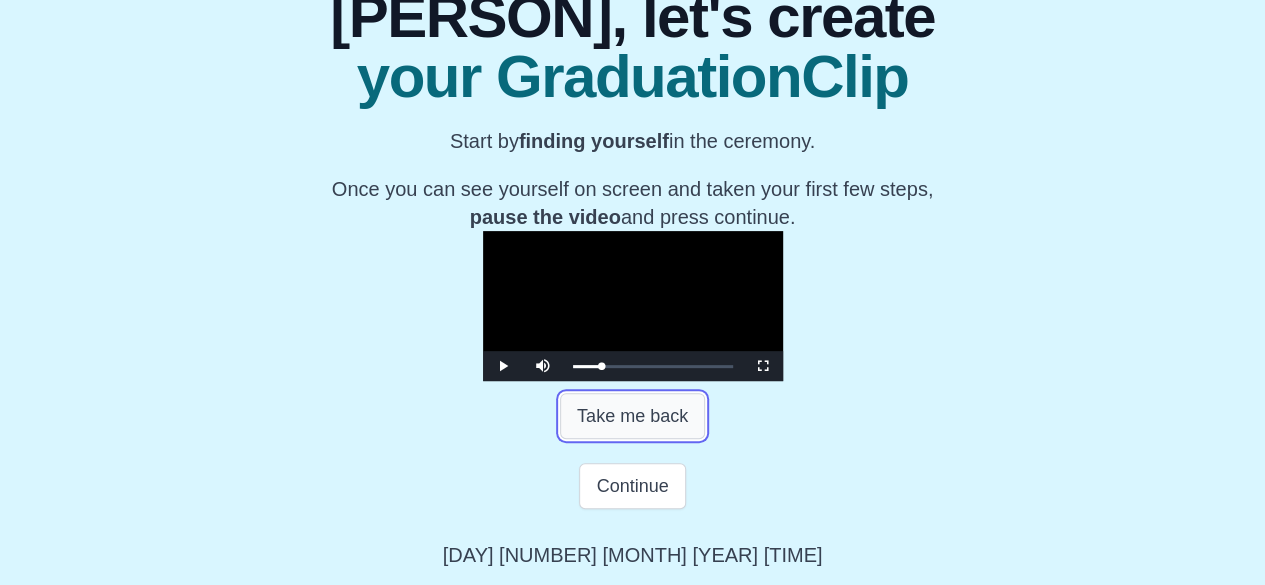 click on "Take me back" at bounding box center [632, 416] 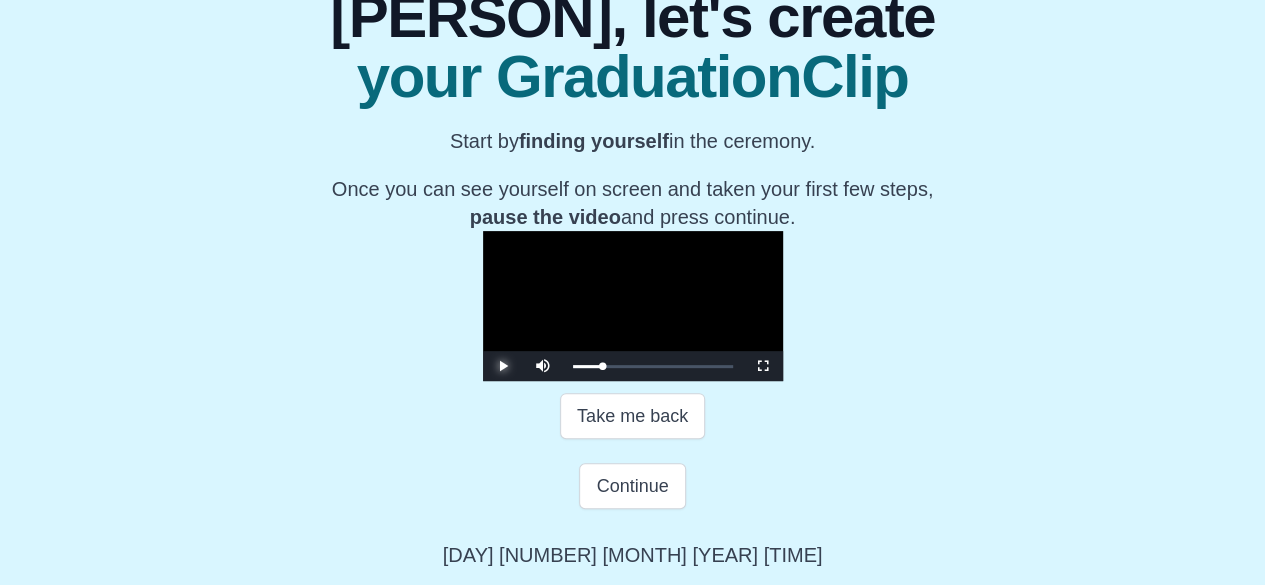 click at bounding box center (503, 366) 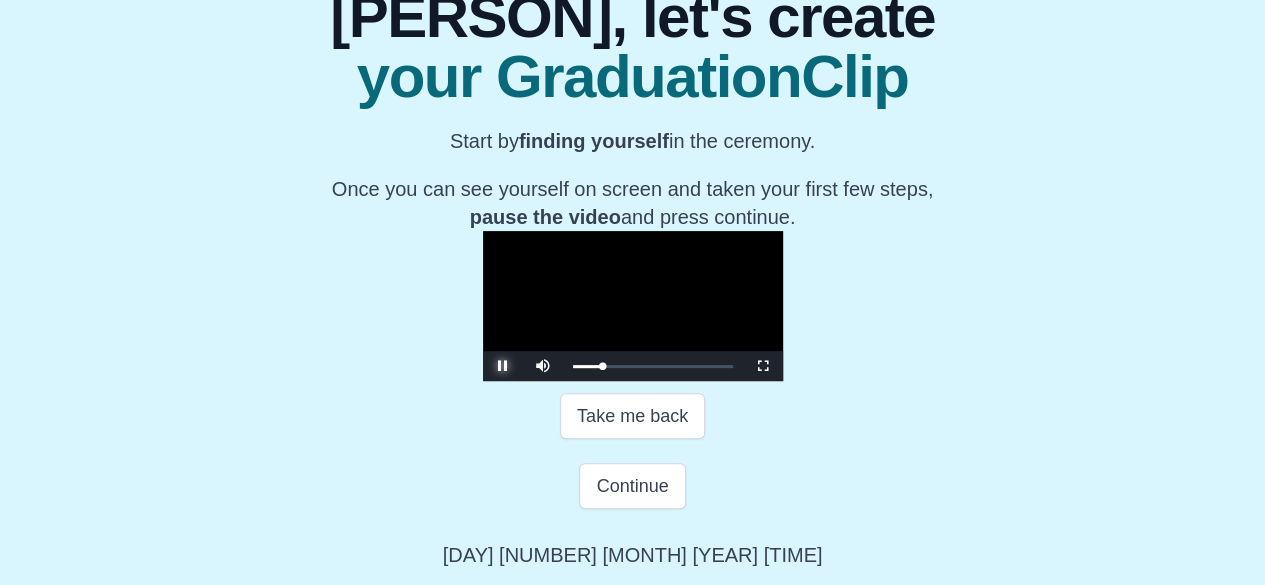 click at bounding box center (503, 366) 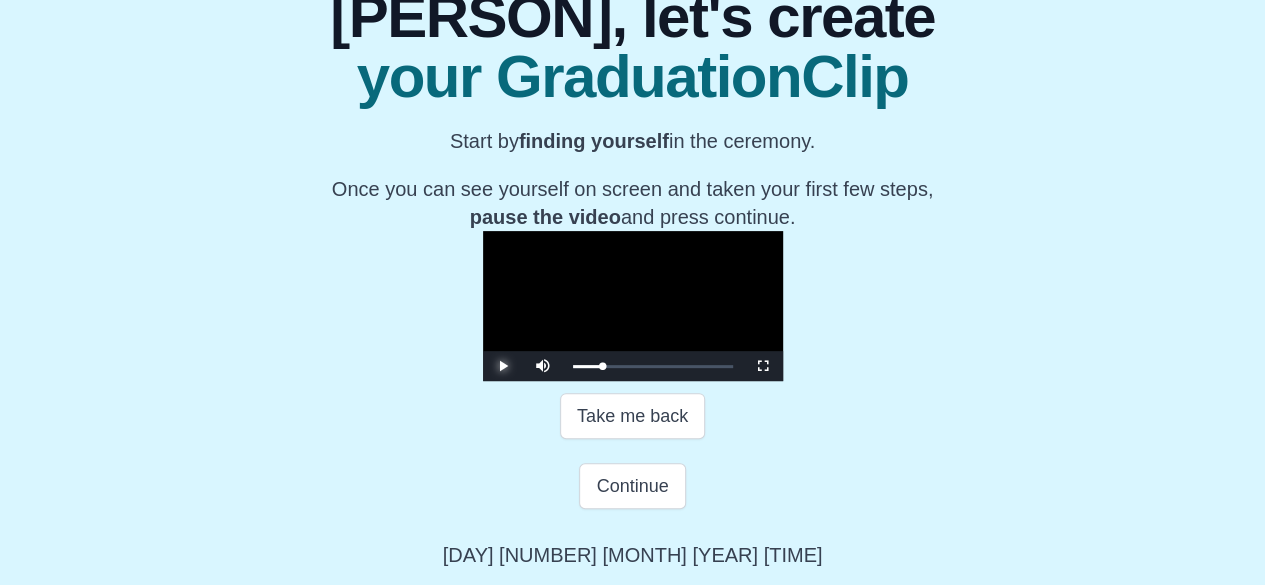 click at bounding box center (503, 366) 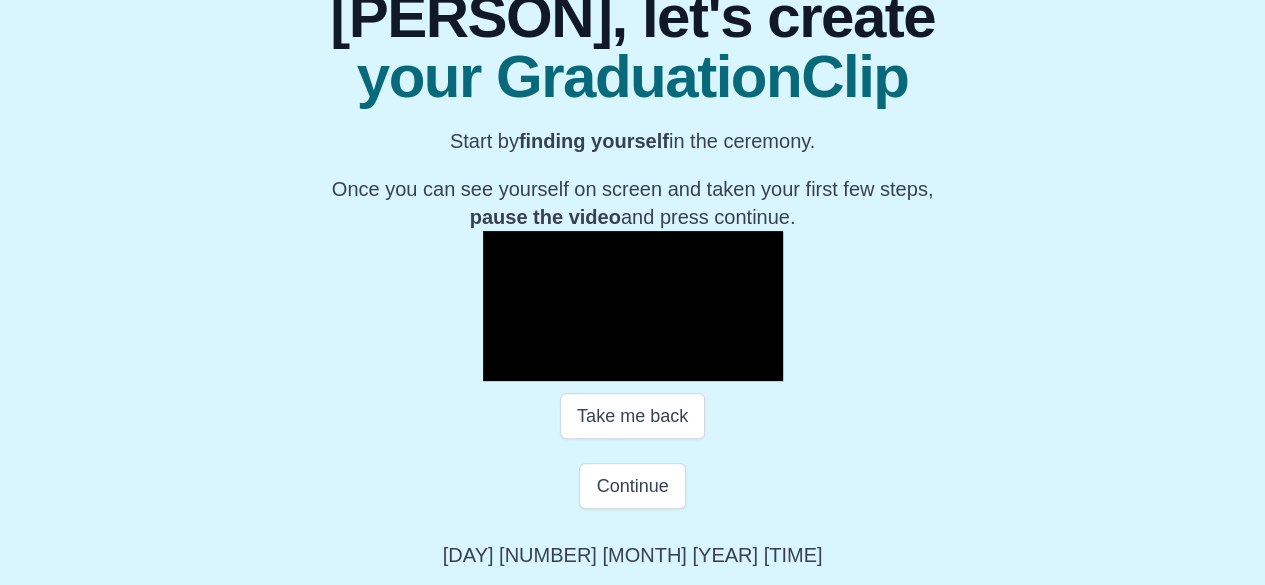 click at bounding box center [503, 366] 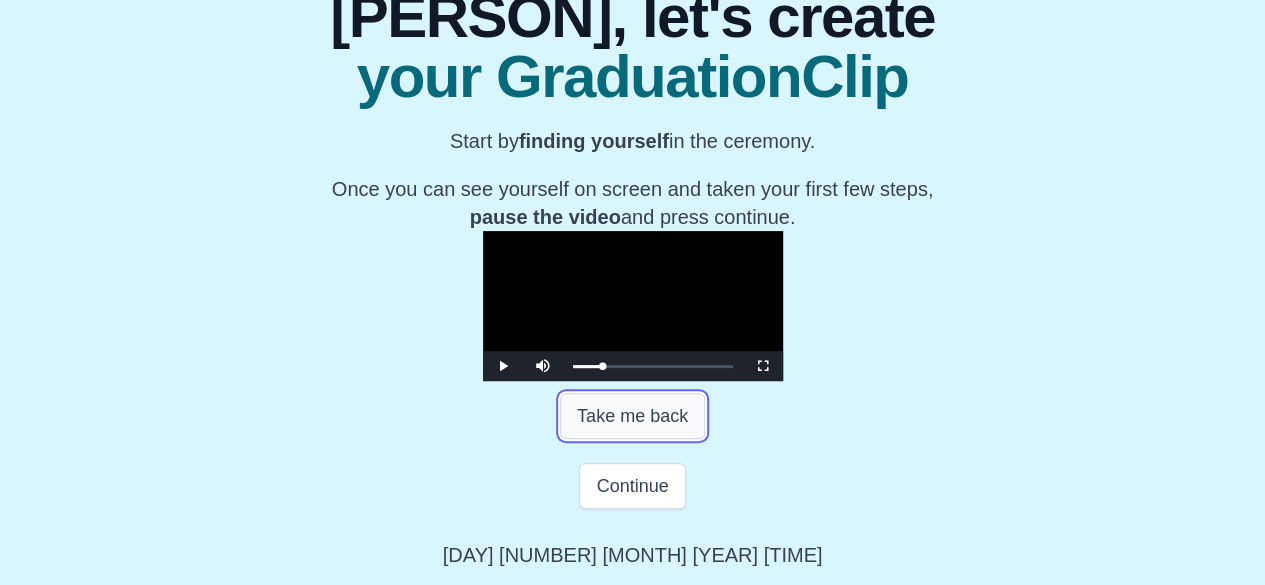 click on "Take me back" at bounding box center [632, 416] 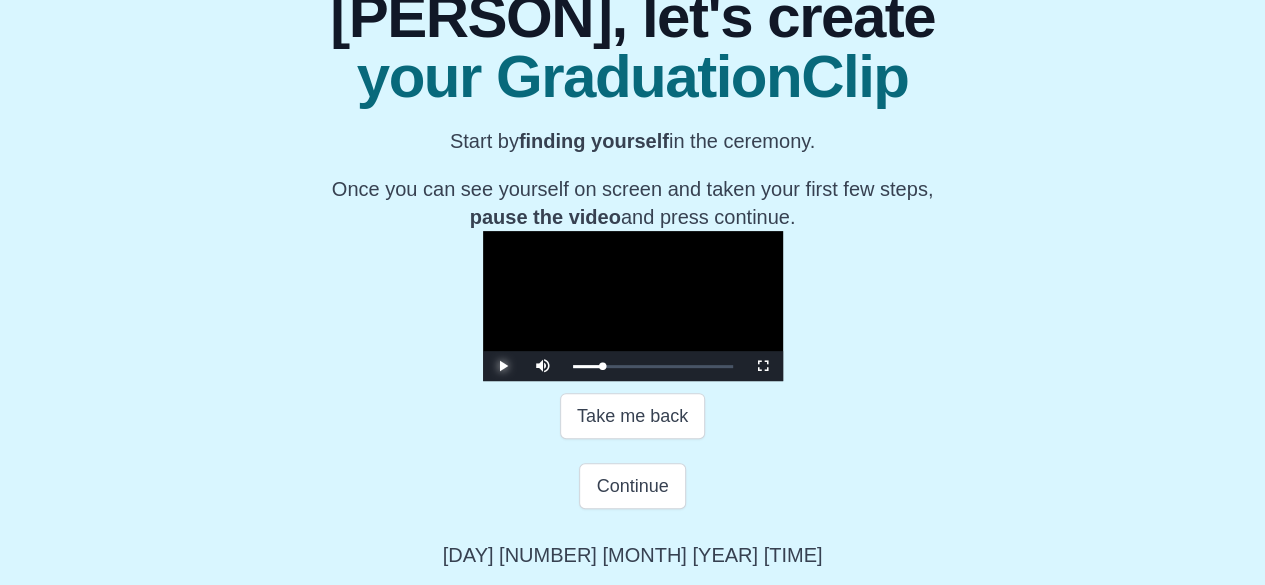 click at bounding box center [503, 366] 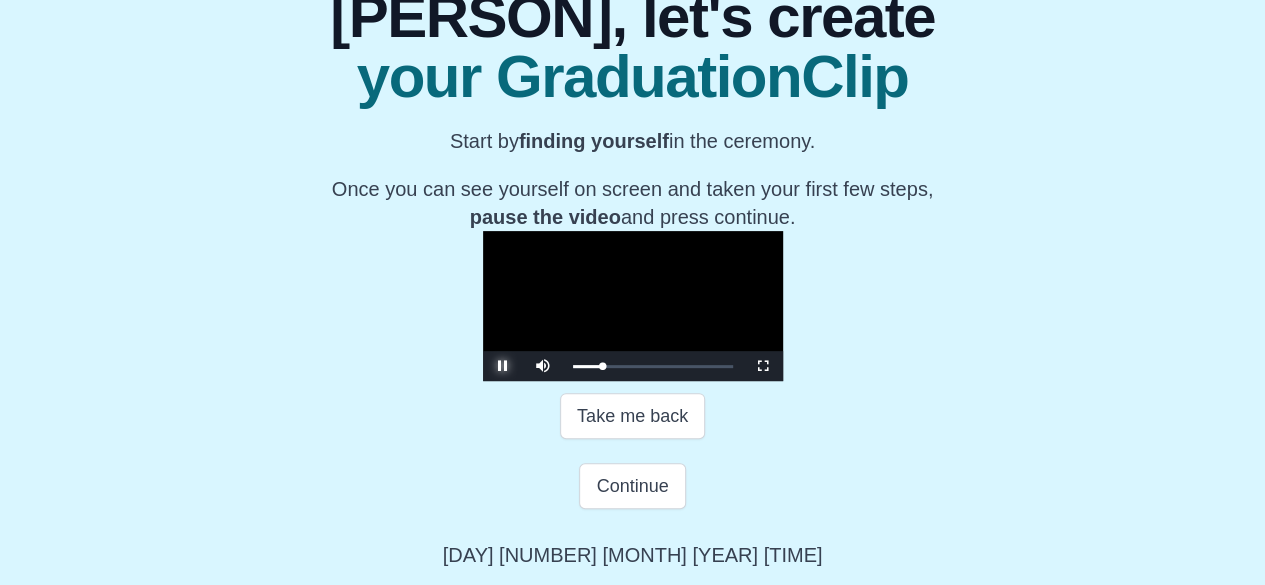 click at bounding box center (503, 366) 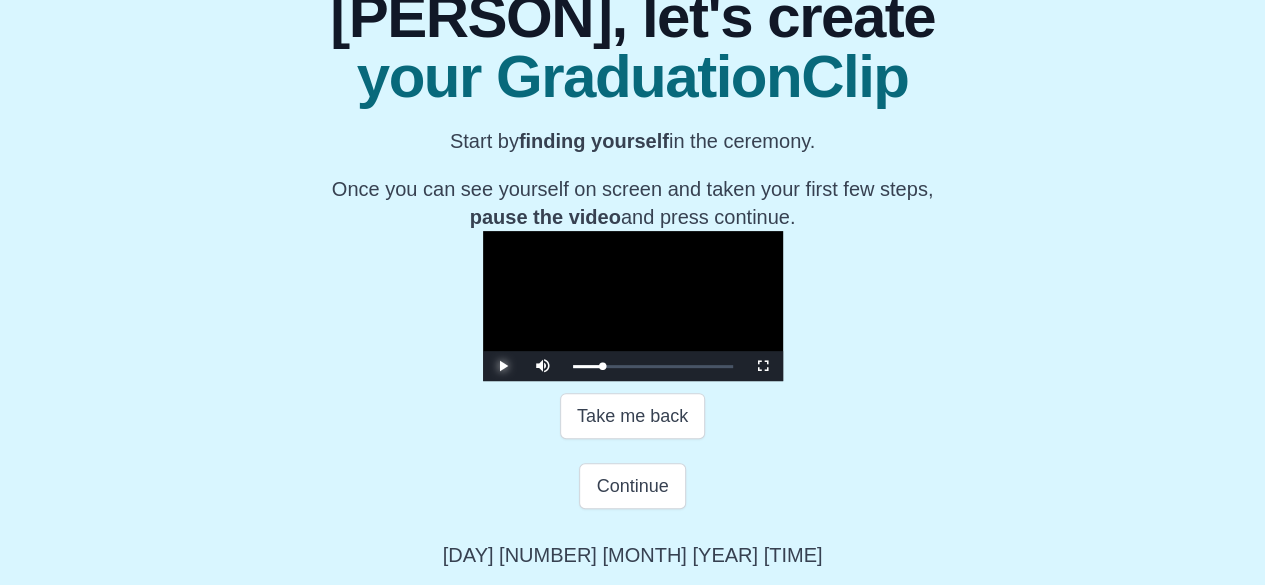 click at bounding box center (503, 366) 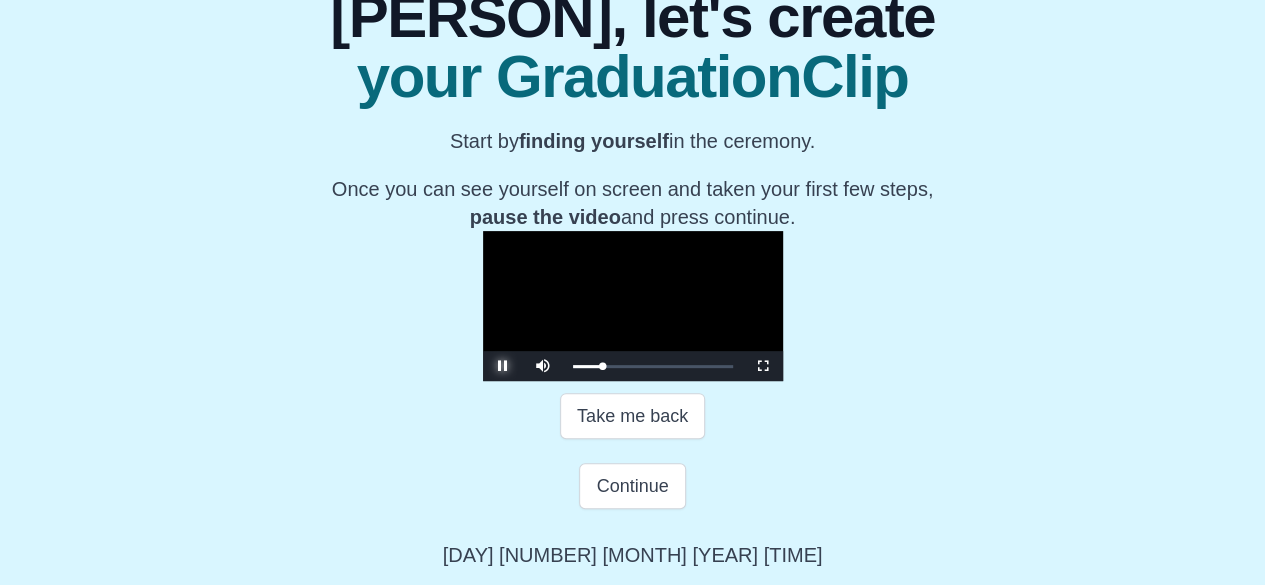 click at bounding box center (503, 366) 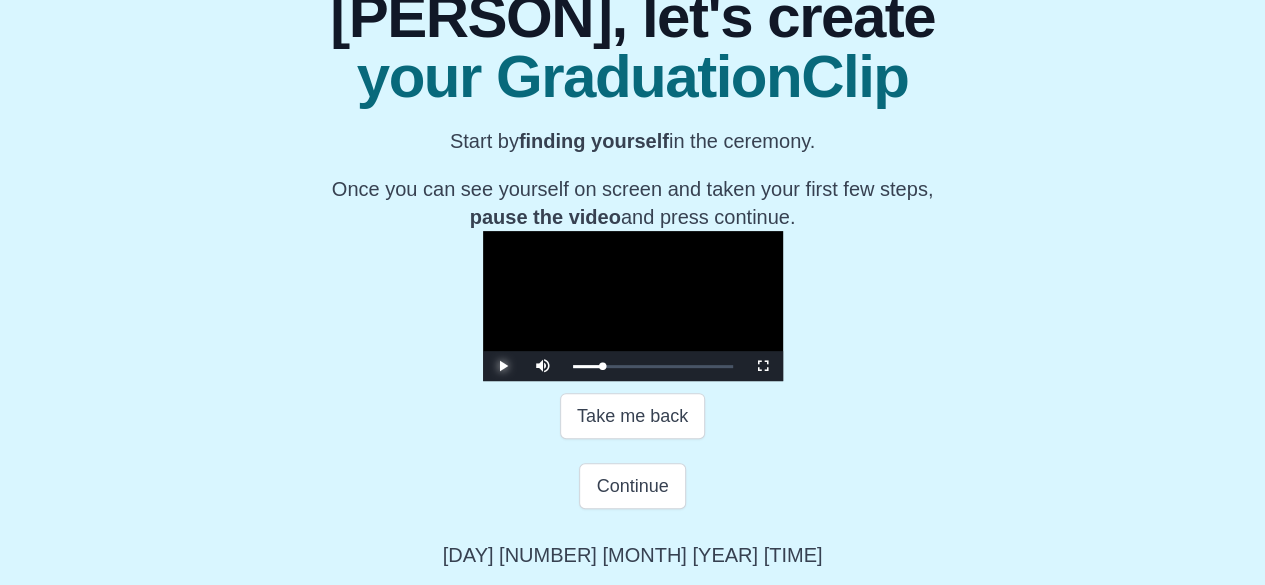 click at bounding box center (503, 366) 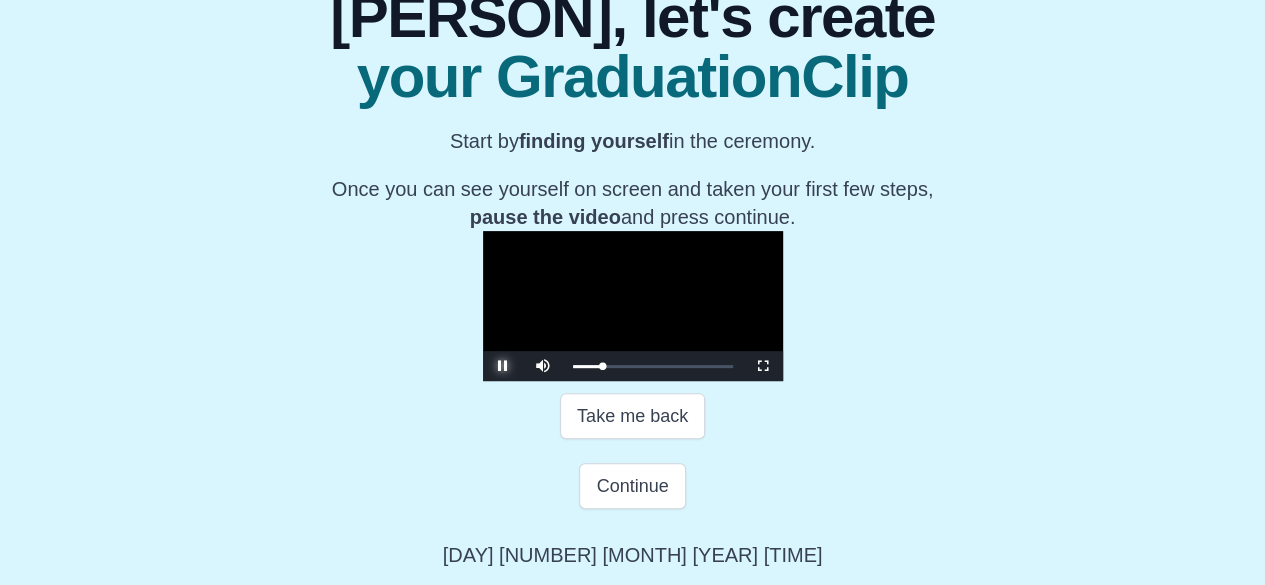 click at bounding box center [503, 366] 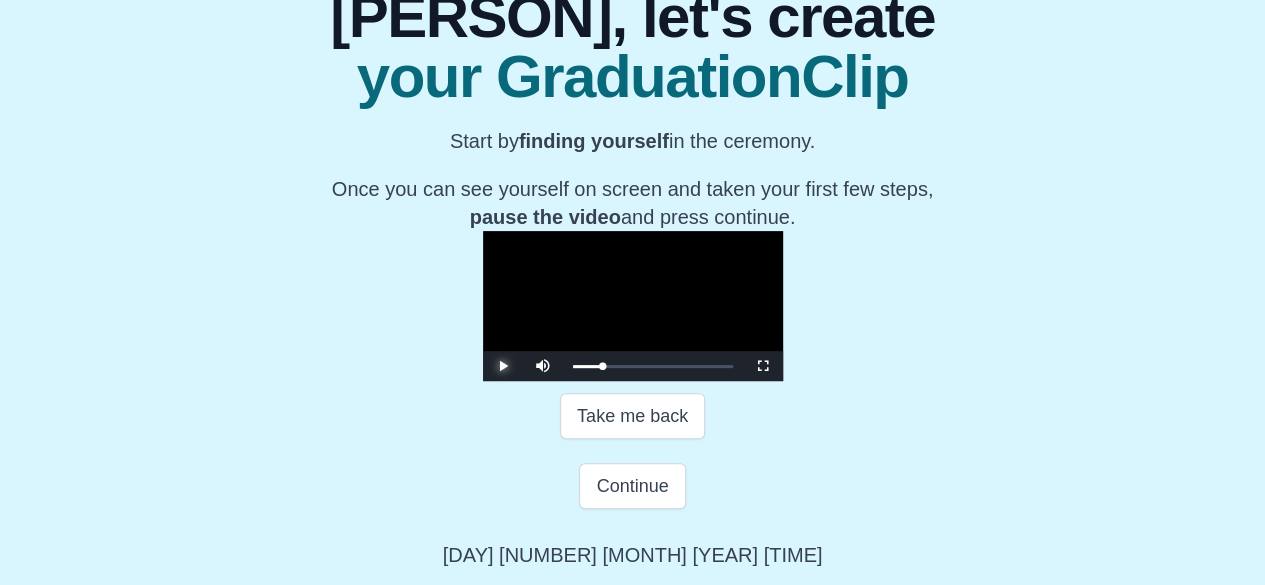 click at bounding box center [503, 366] 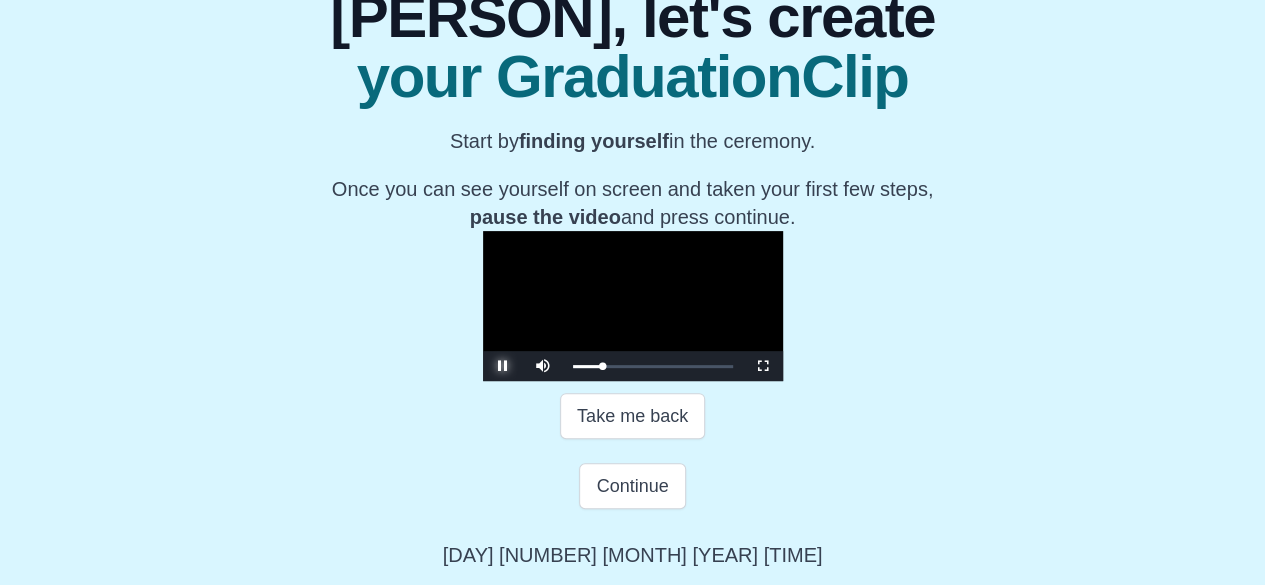 click at bounding box center (503, 366) 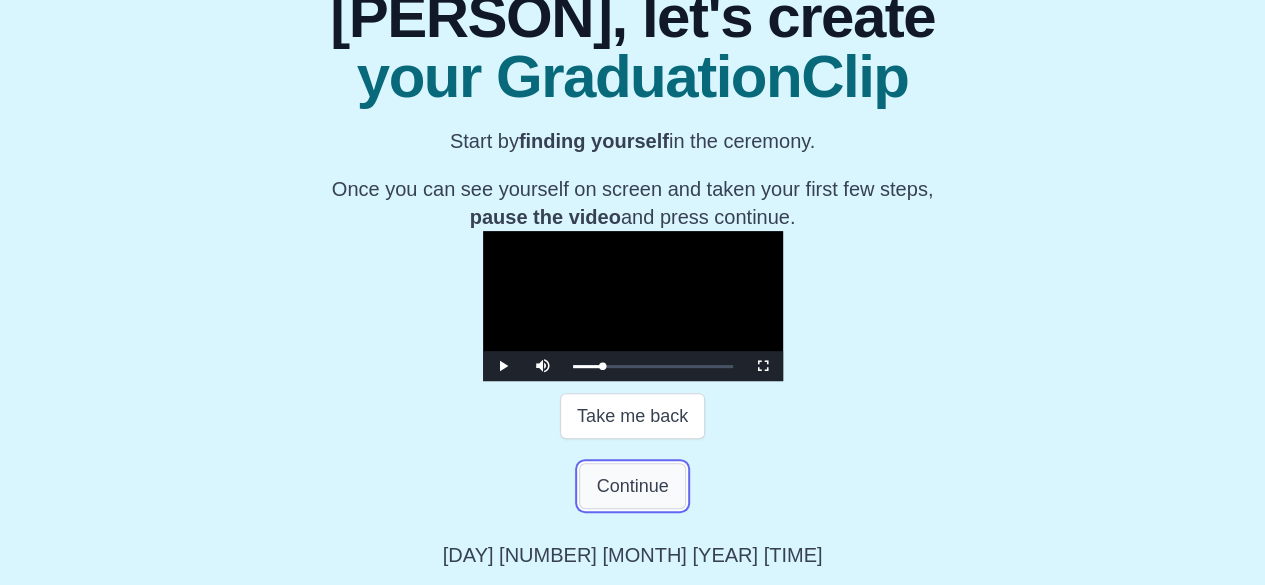 click on "Continue" at bounding box center (632, 486) 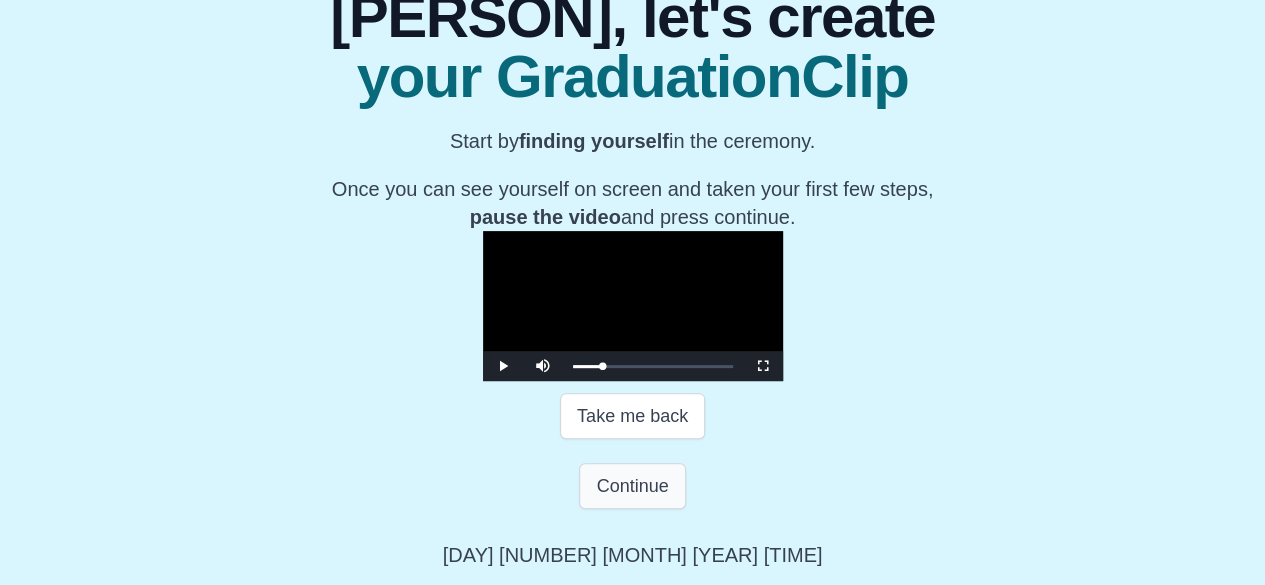 scroll, scrollTop: 66, scrollLeft: 0, axis: vertical 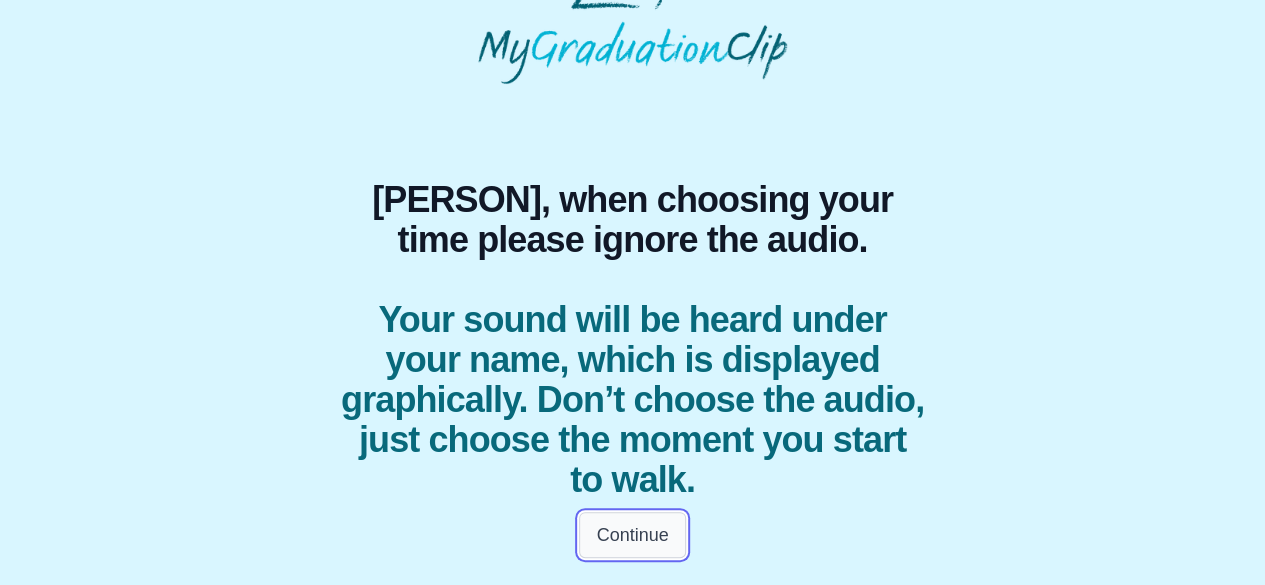 click on "Continue" at bounding box center (632, 535) 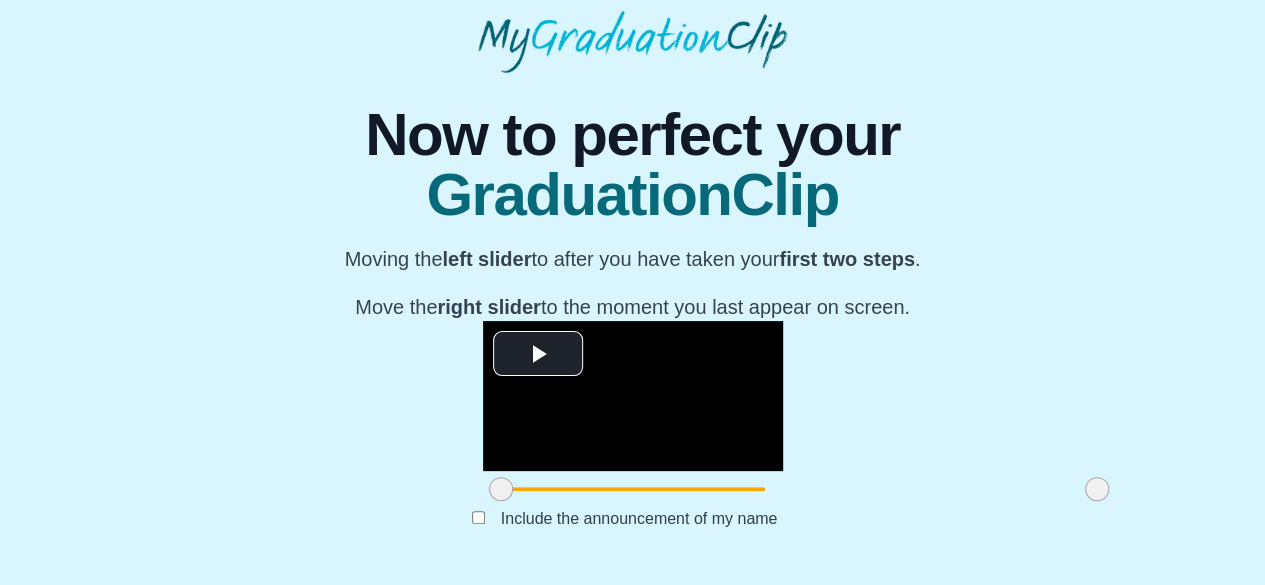 scroll, scrollTop: 282, scrollLeft: 0, axis: vertical 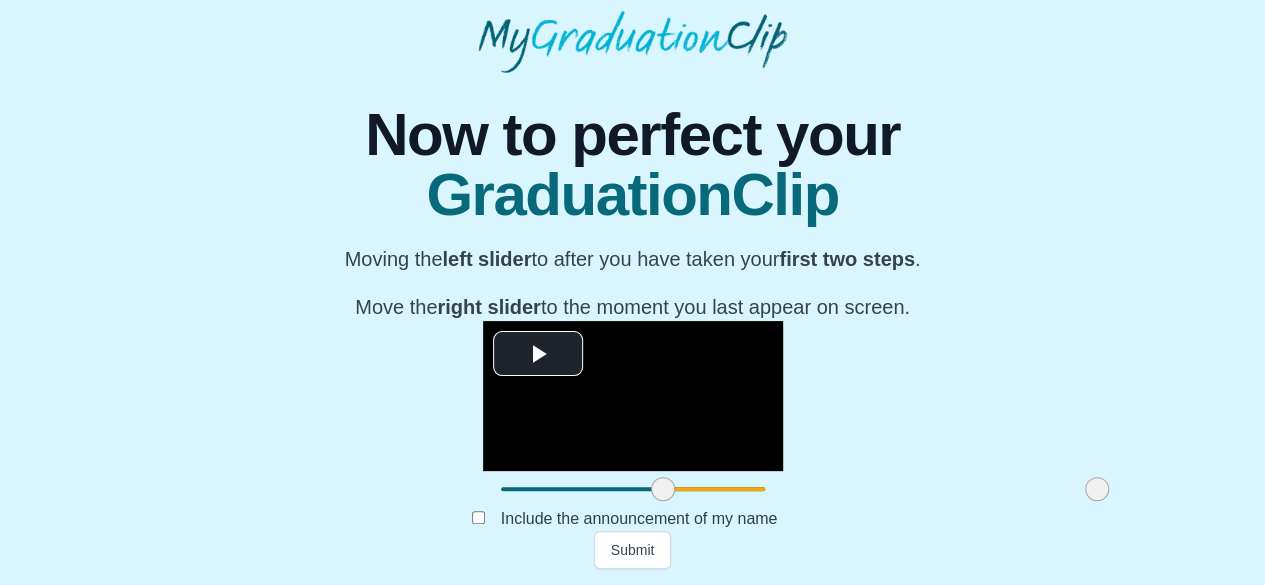 drag, startPoint x: 332, startPoint y: 493, endPoint x: 494, endPoint y: 513, distance: 163.2299 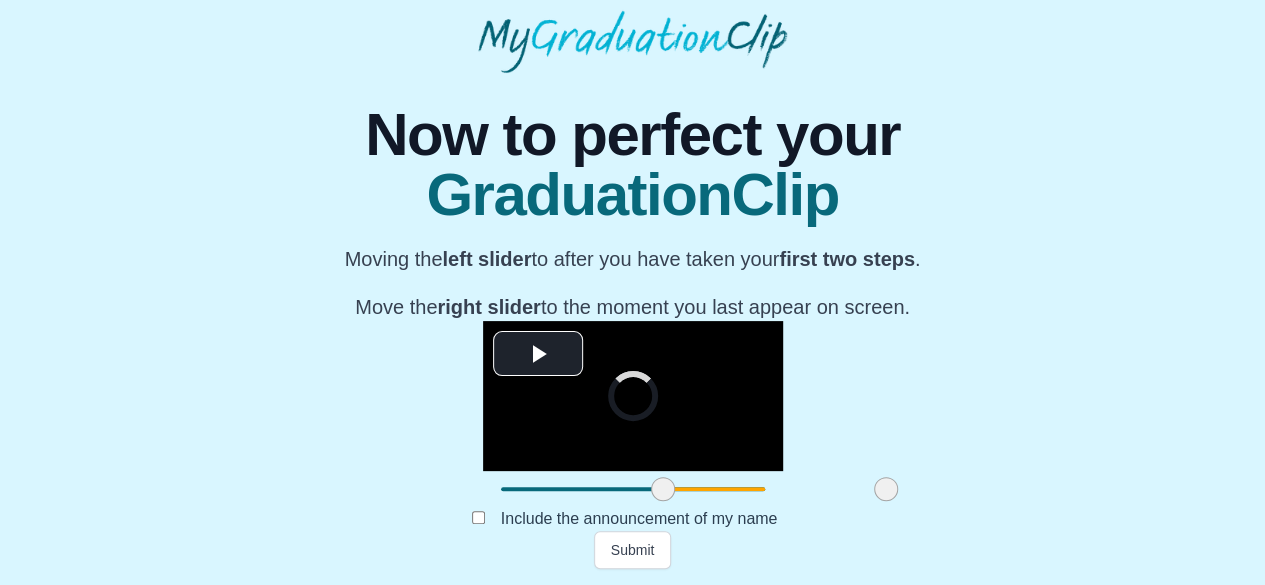 drag, startPoint x: 930, startPoint y: 491, endPoint x: 716, endPoint y: 482, distance: 214.18916 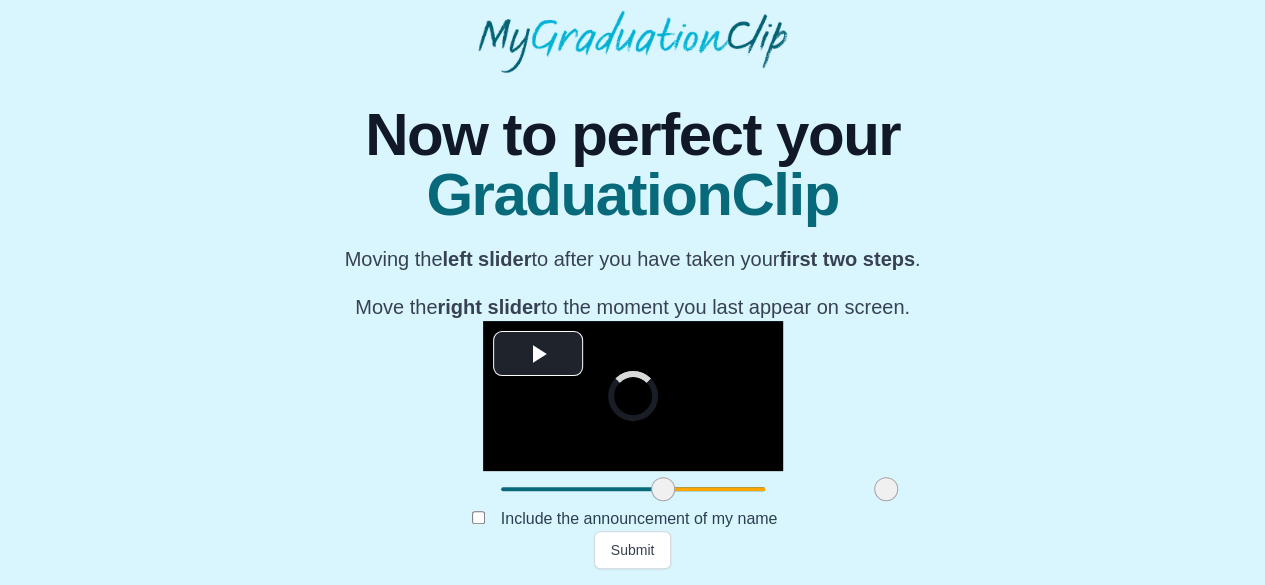 click at bounding box center (886, 489) 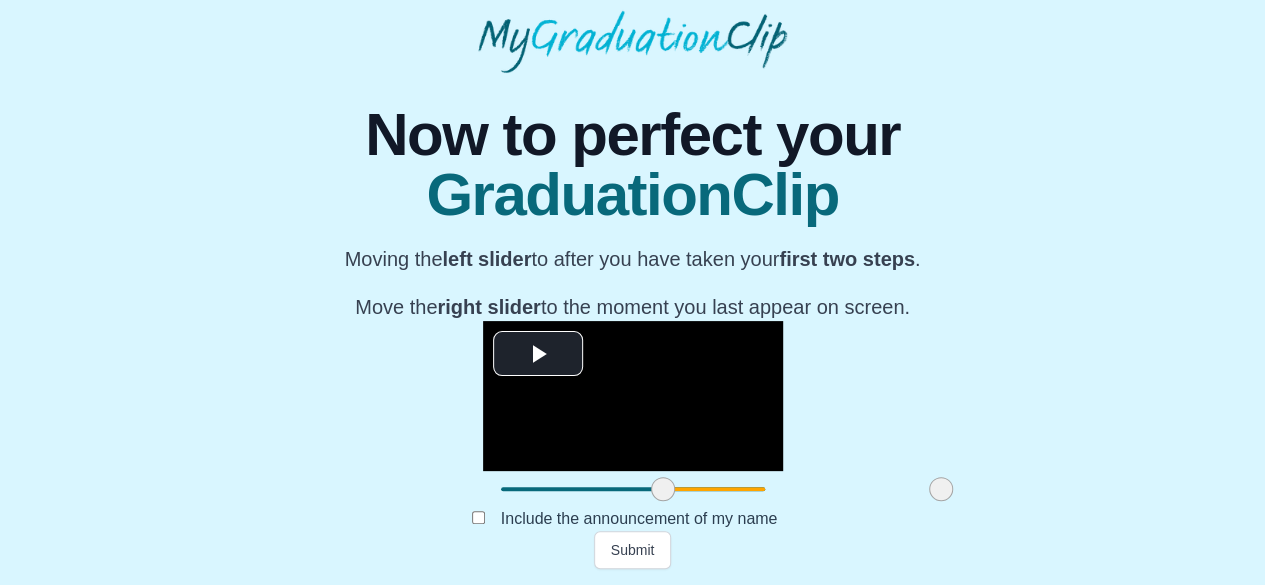 drag, startPoint x: 716, startPoint y: 483, endPoint x: 774, endPoint y: 507, distance: 62.76942 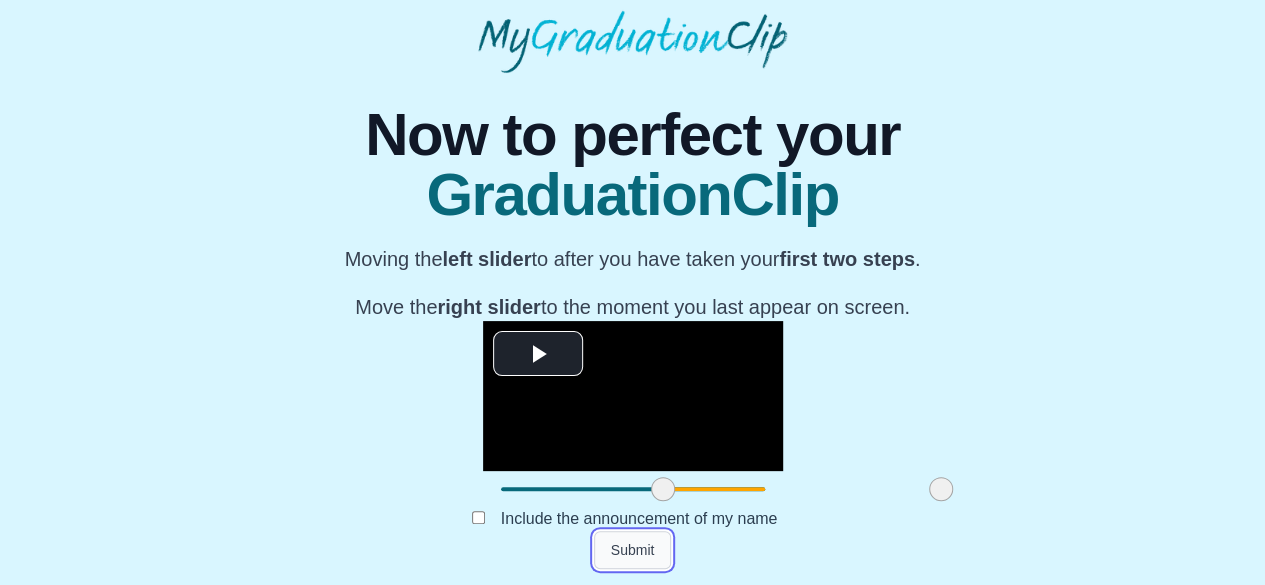 click on "Submit" at bounding box center [633, 550] 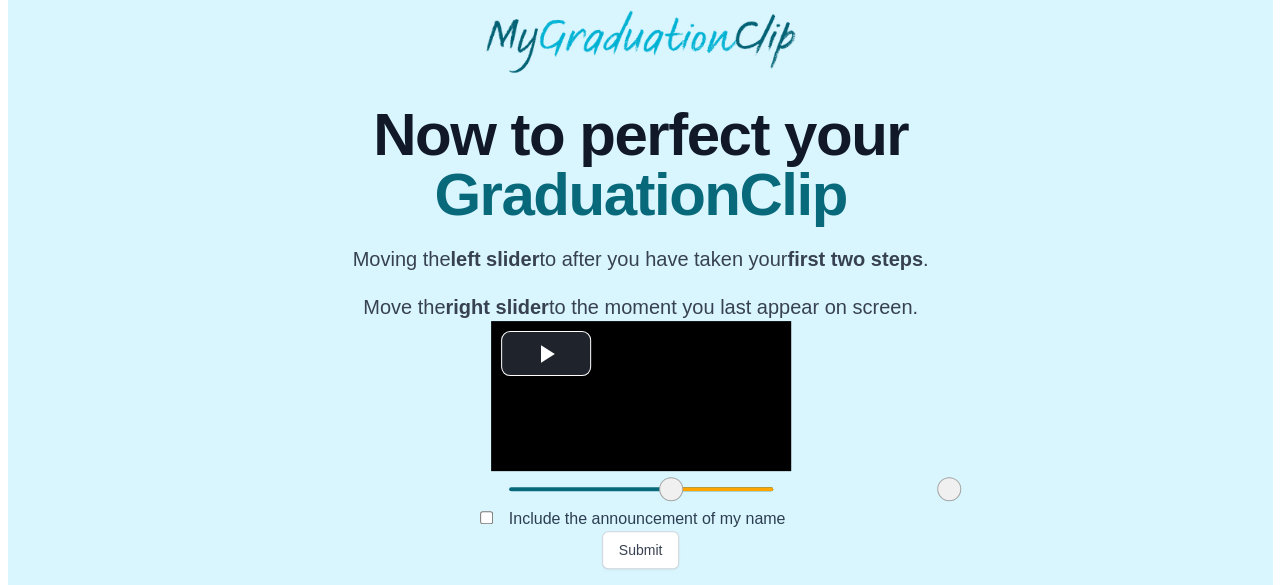 scroll, scrollTop: 0, scrollLeft: 0, axis: both 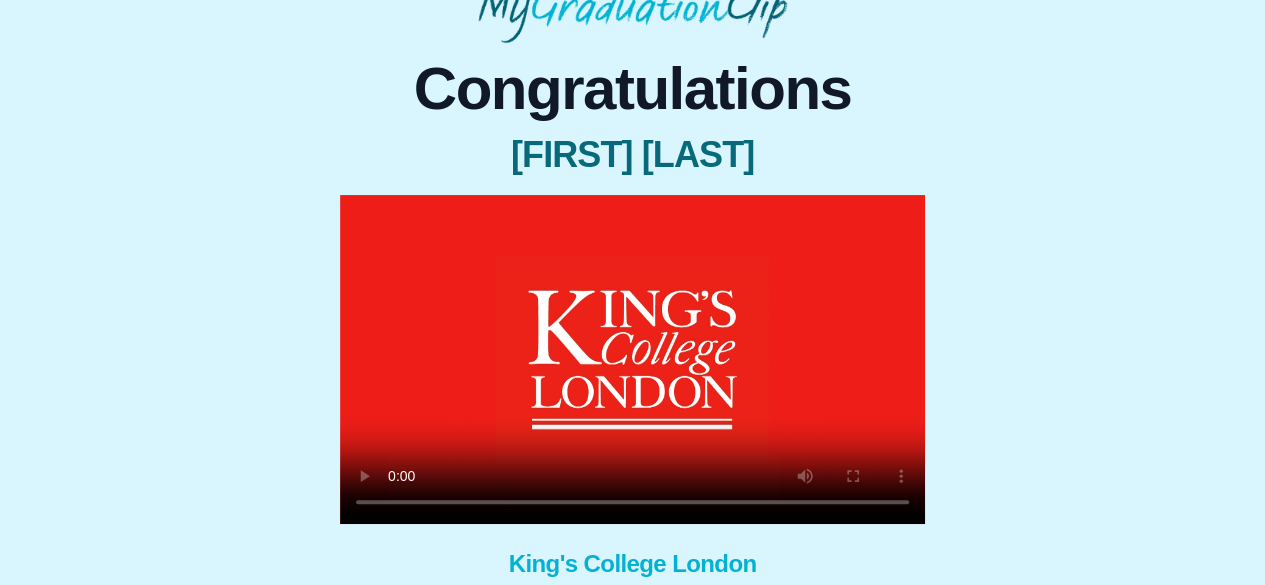 type 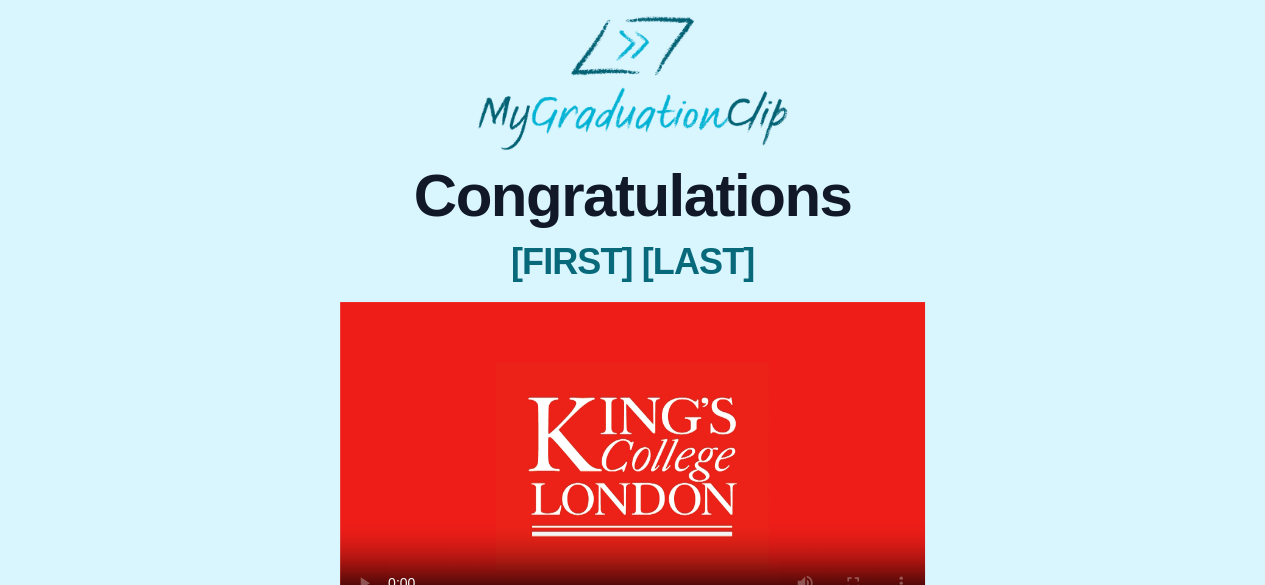 scroll, scrollTop: 286, scrollLeft: 0, axis: vertical 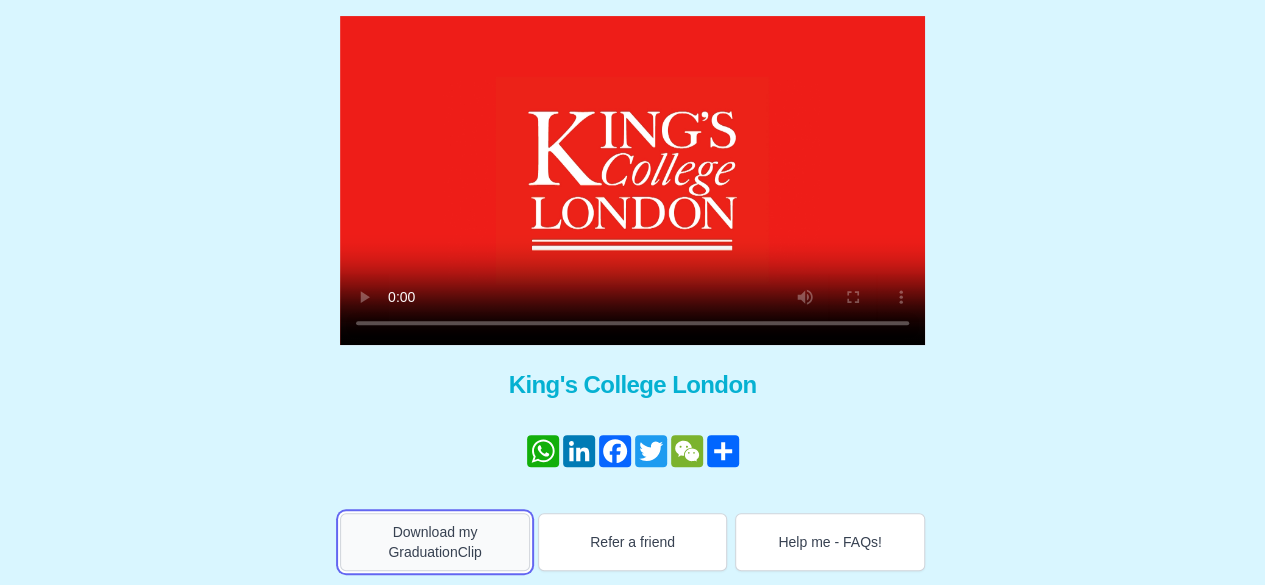 click on "Download my GraduationClip" at bounding box center (435, 542) 